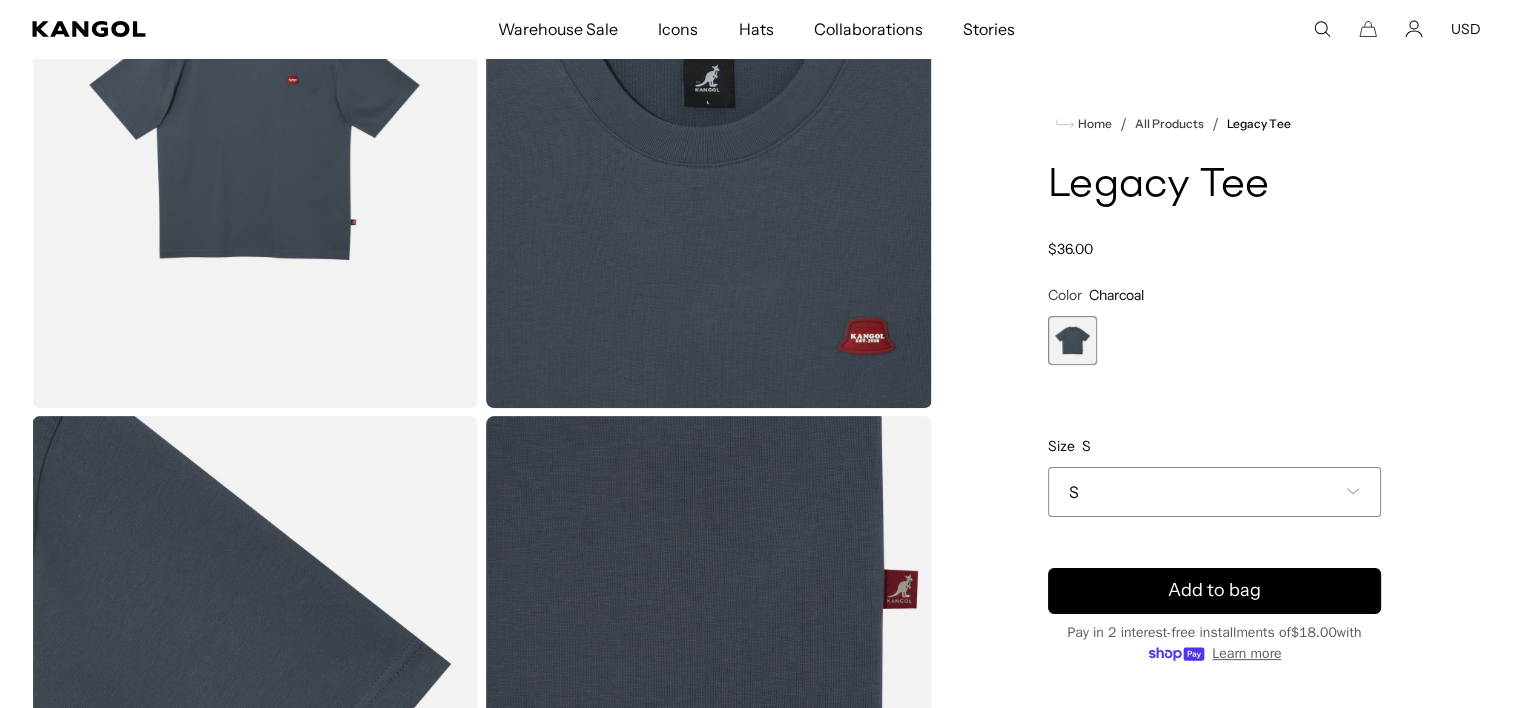 scroll, scrollTop: 280, scrollLeft: 0, axis: vertical 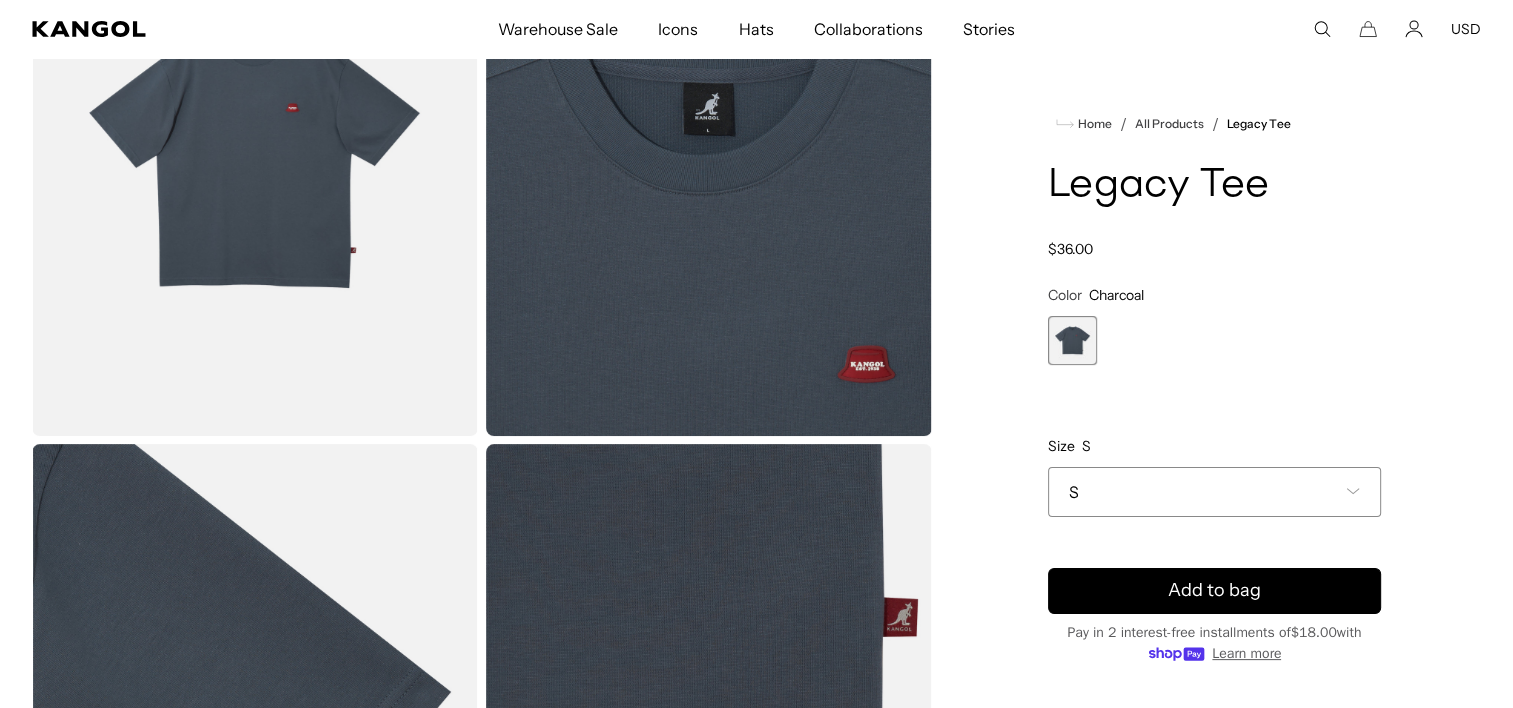 click at bounding box center (709, 157) 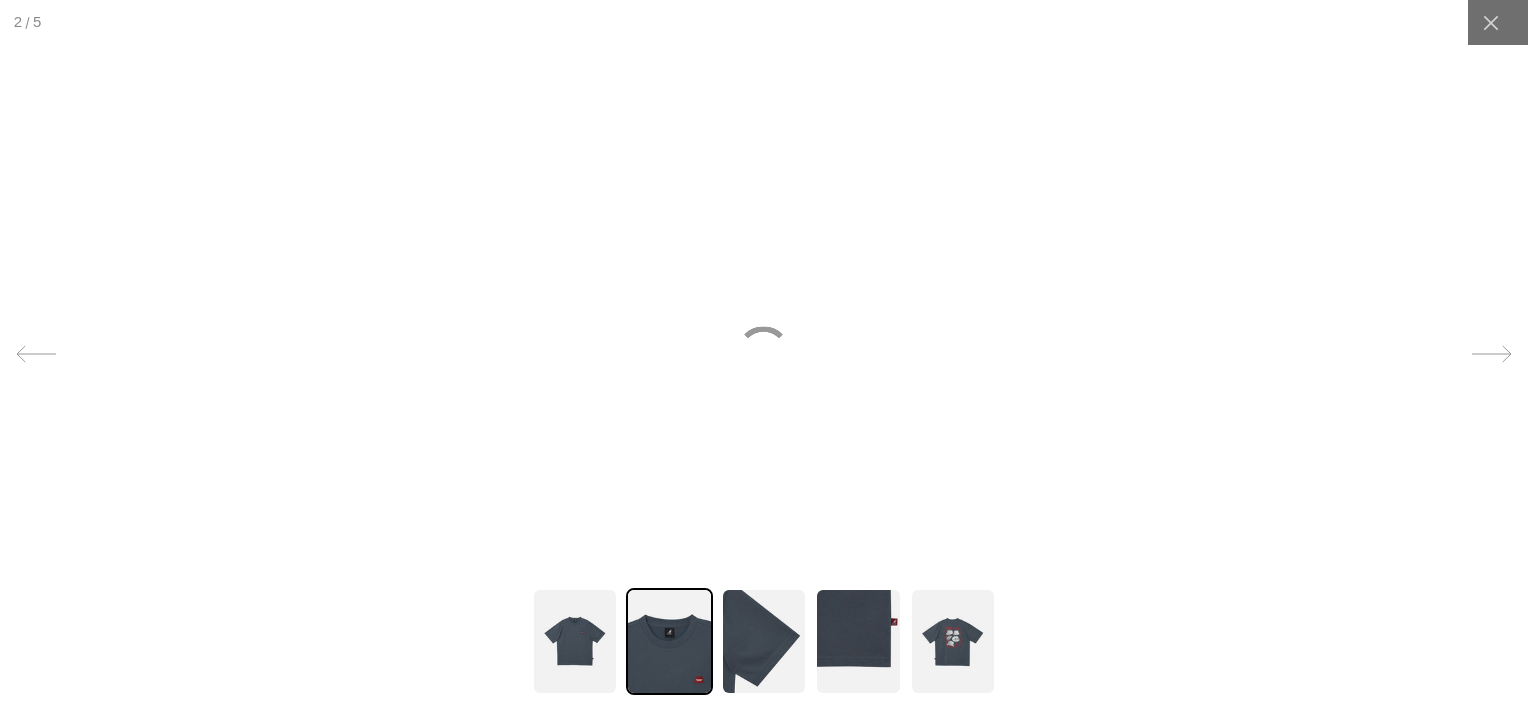 scroll, scrollTop: 0, scrollLeft: 0, axis: both 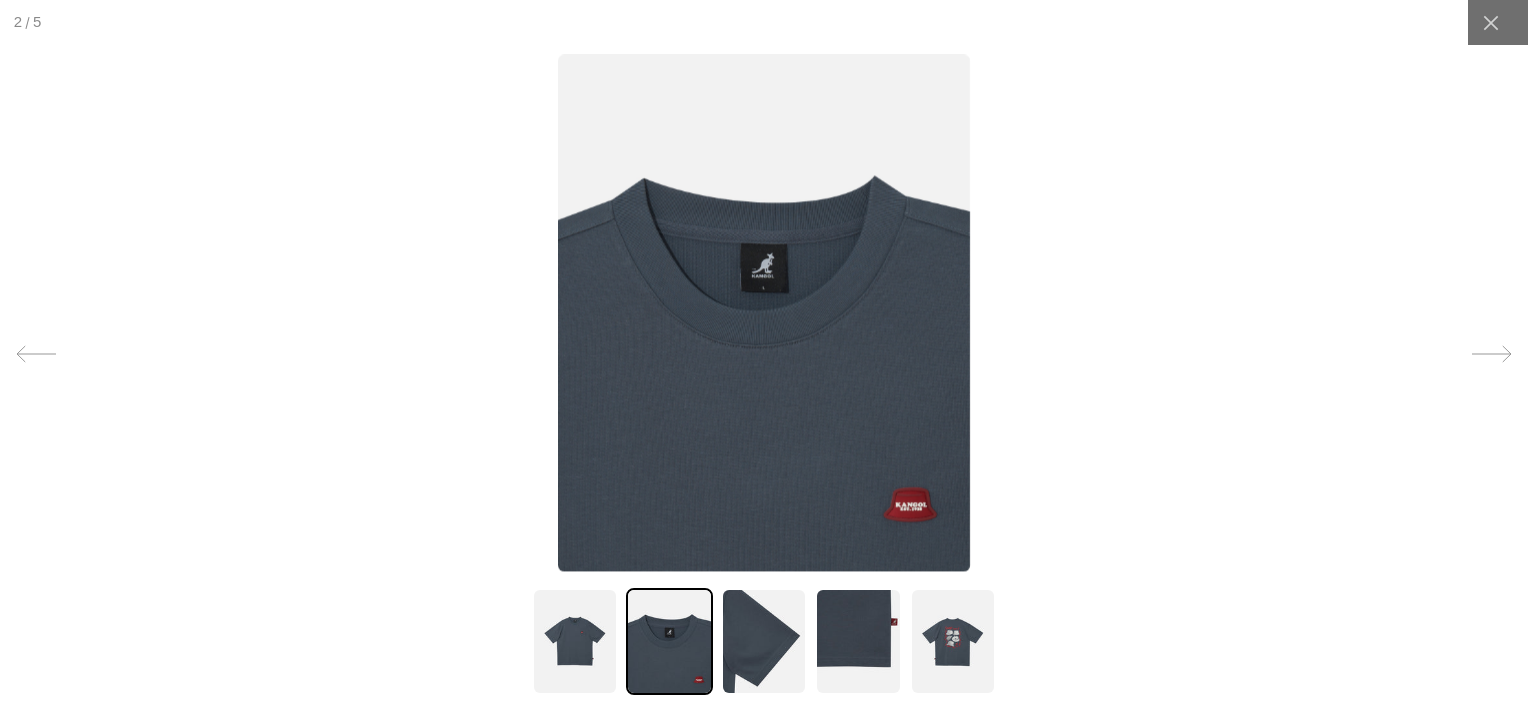 click at bounding box center [764, 313] 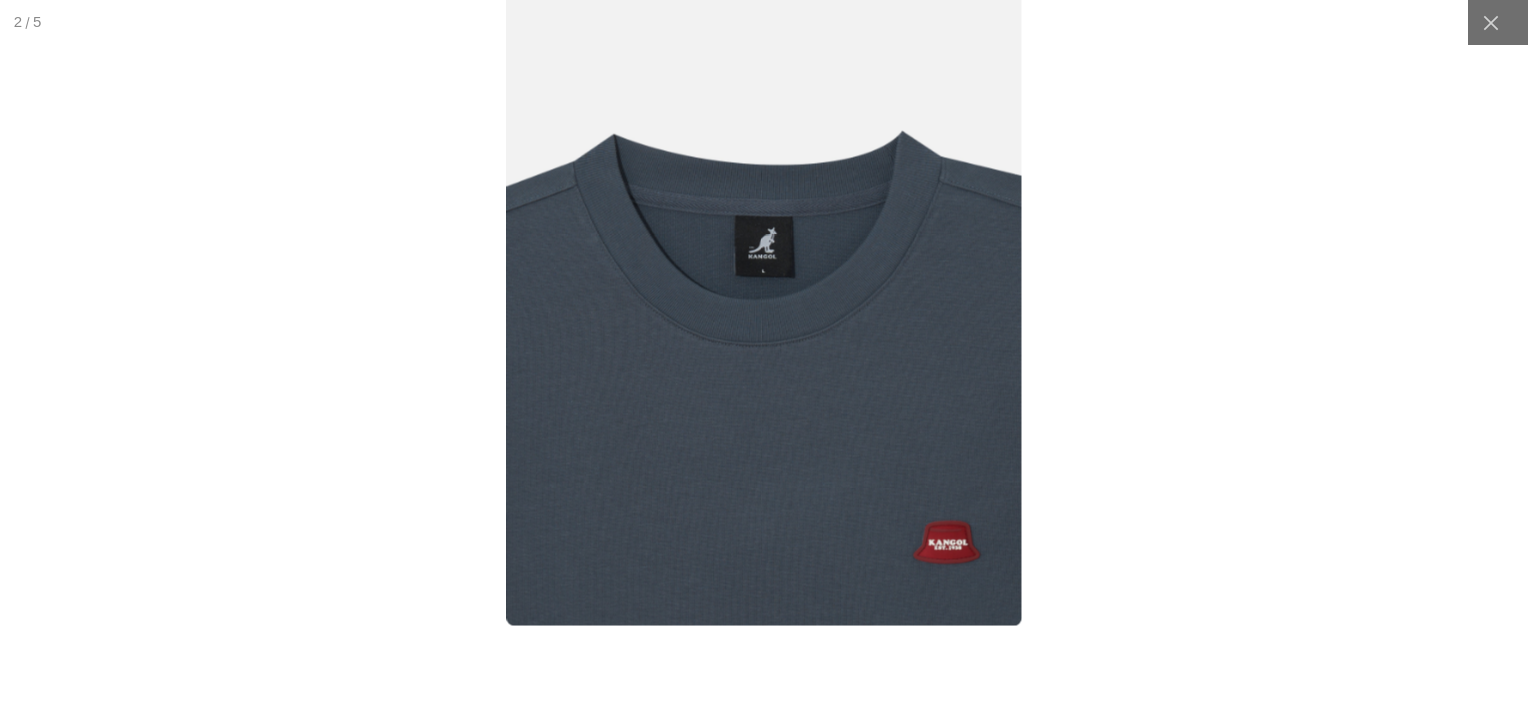 scroll, scrollTop: 0, scrollLeft: 412, axis: horizontal 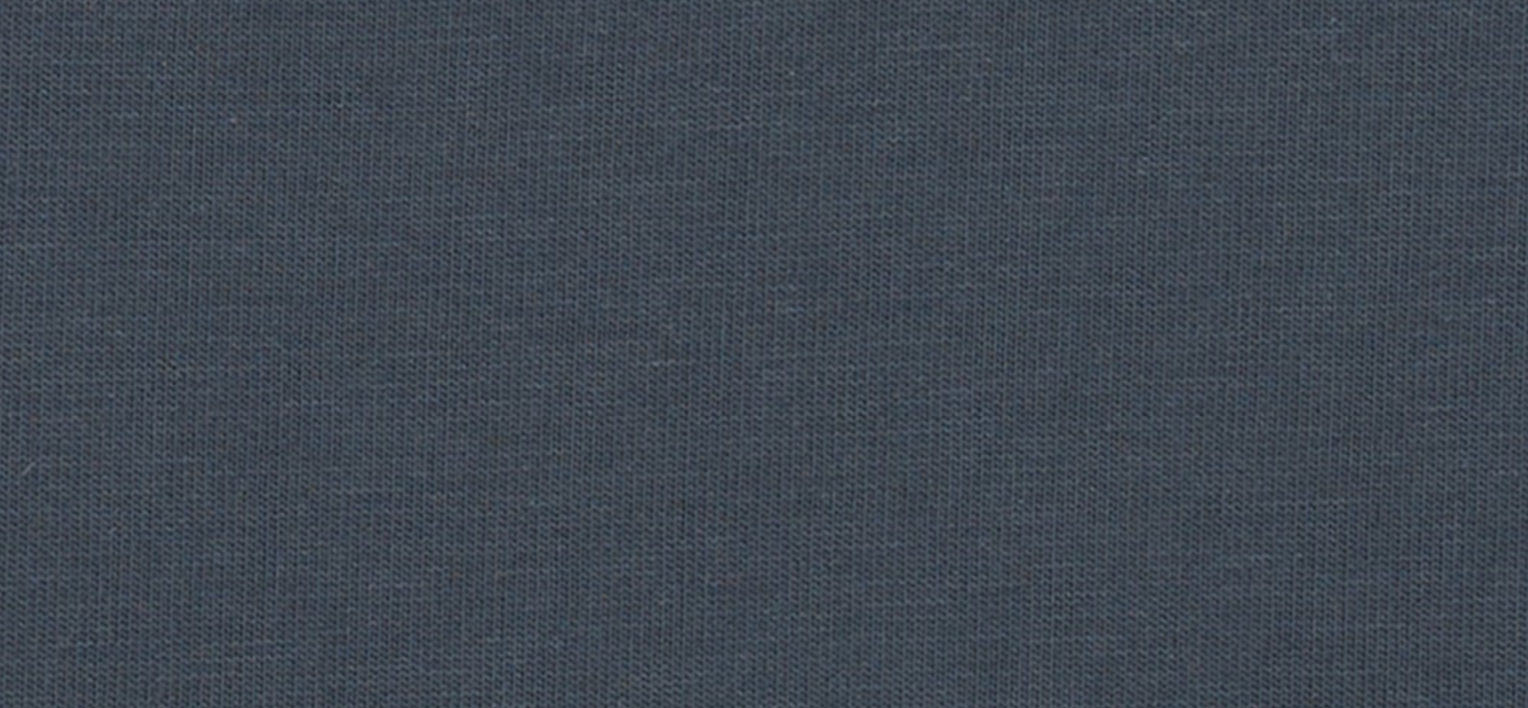 click at bounding box center (764, 234) 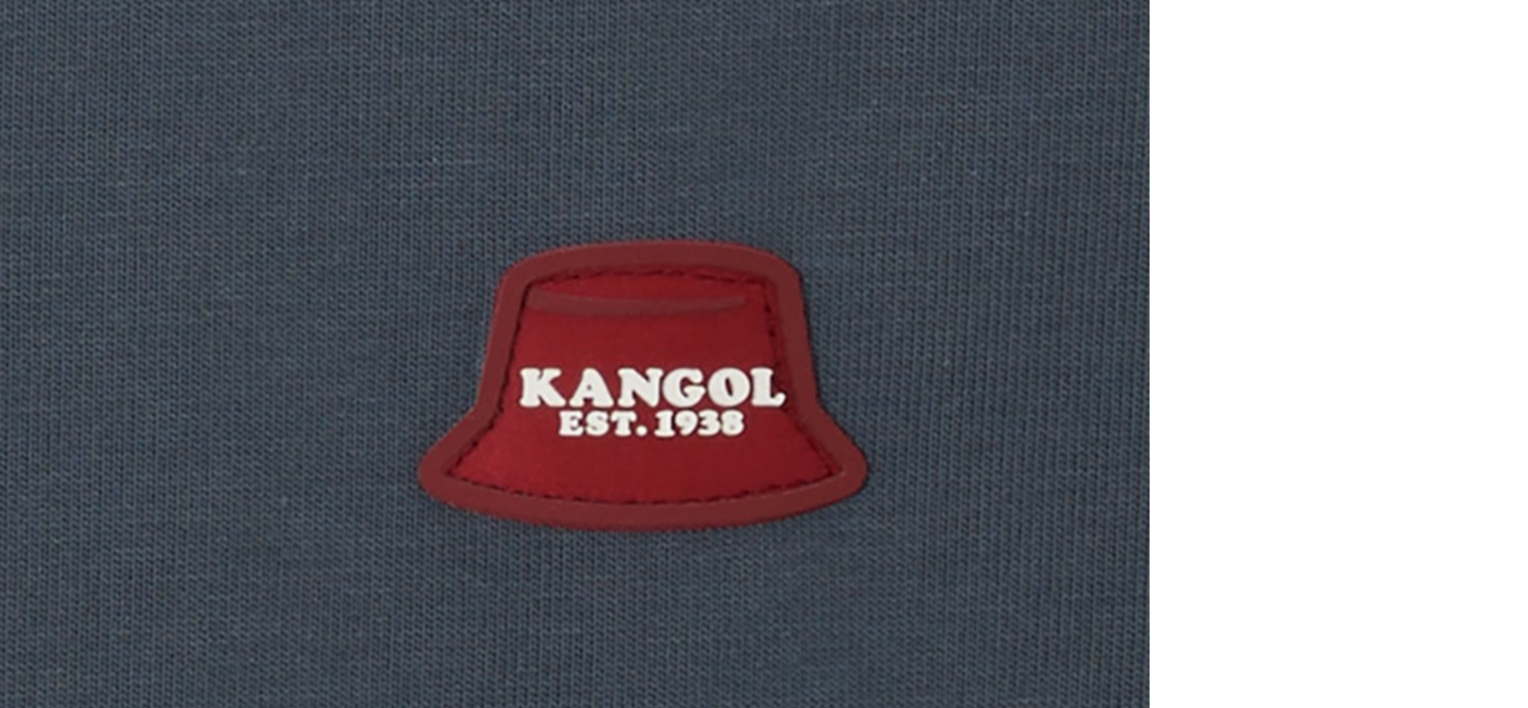 scroll, scrollTop: 0, scrollLeft: 412, axis: horizontal 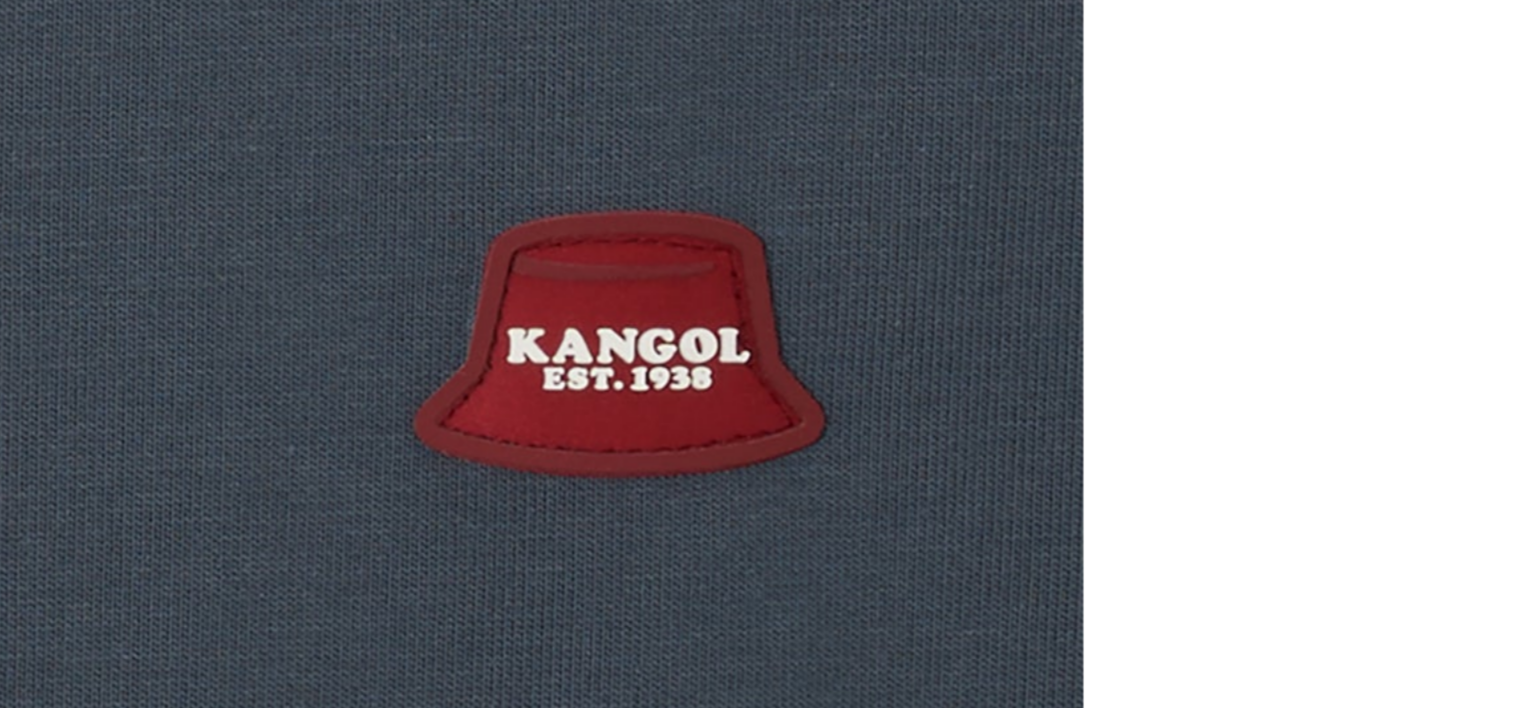 click at bounding box center (457, -6) 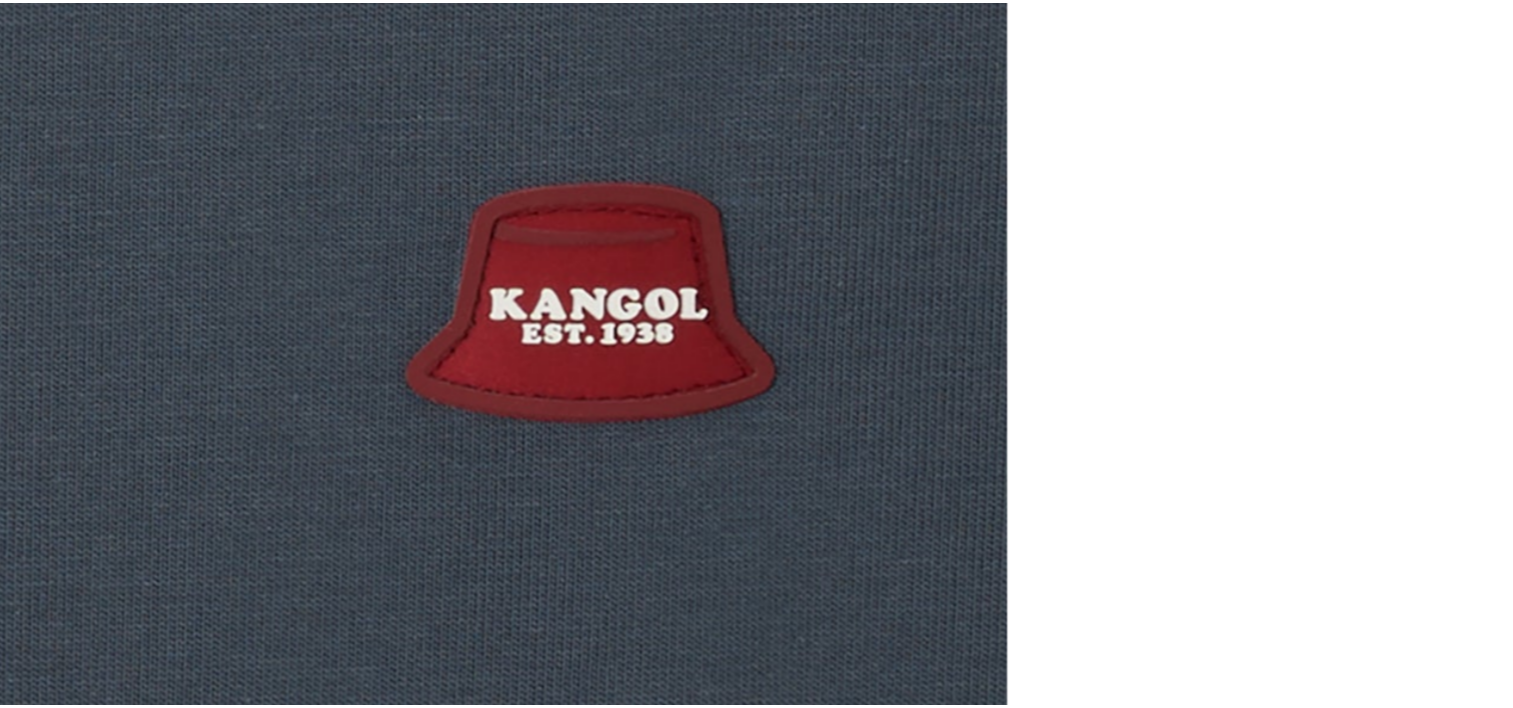 scroll, scrollTop: 0, scrollLeft: 0, axis: both 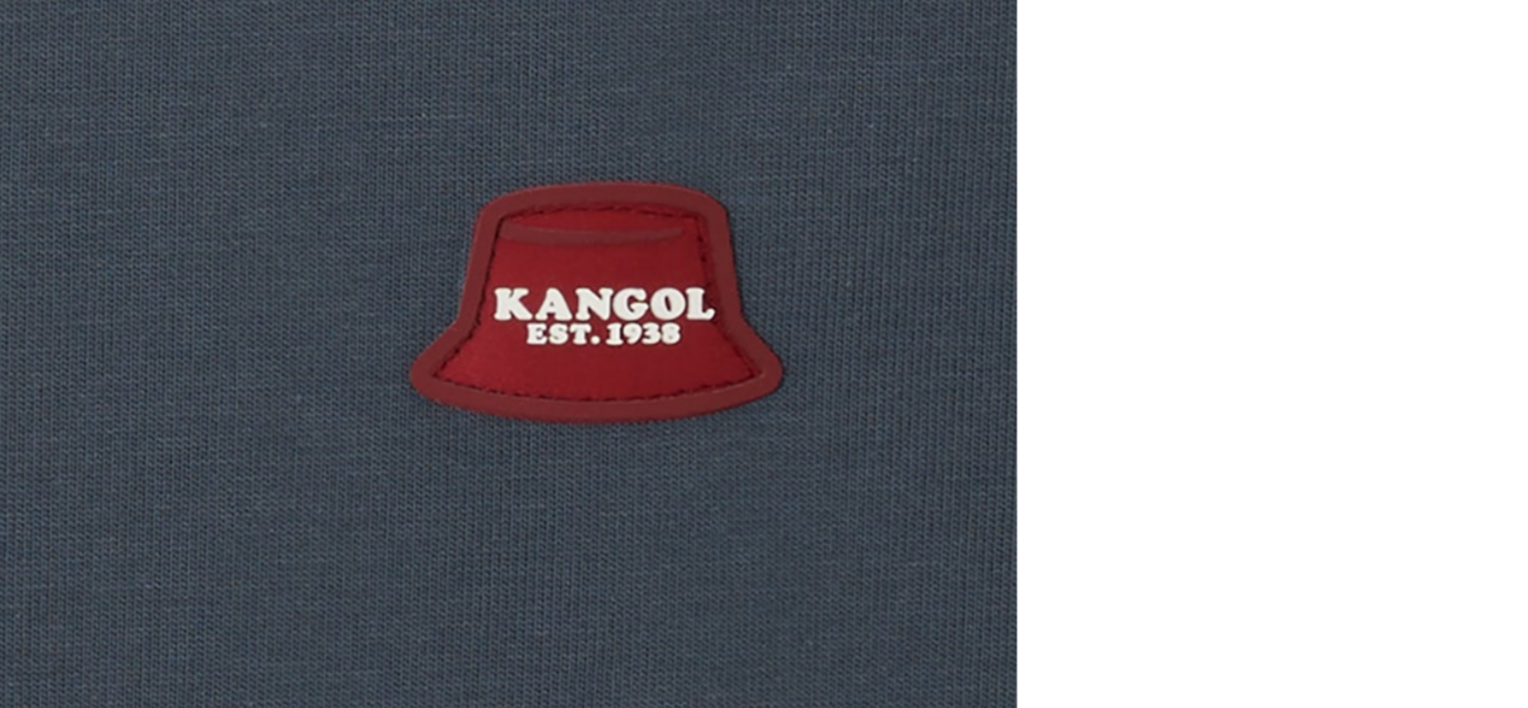 click at bounding box center [486, 28] 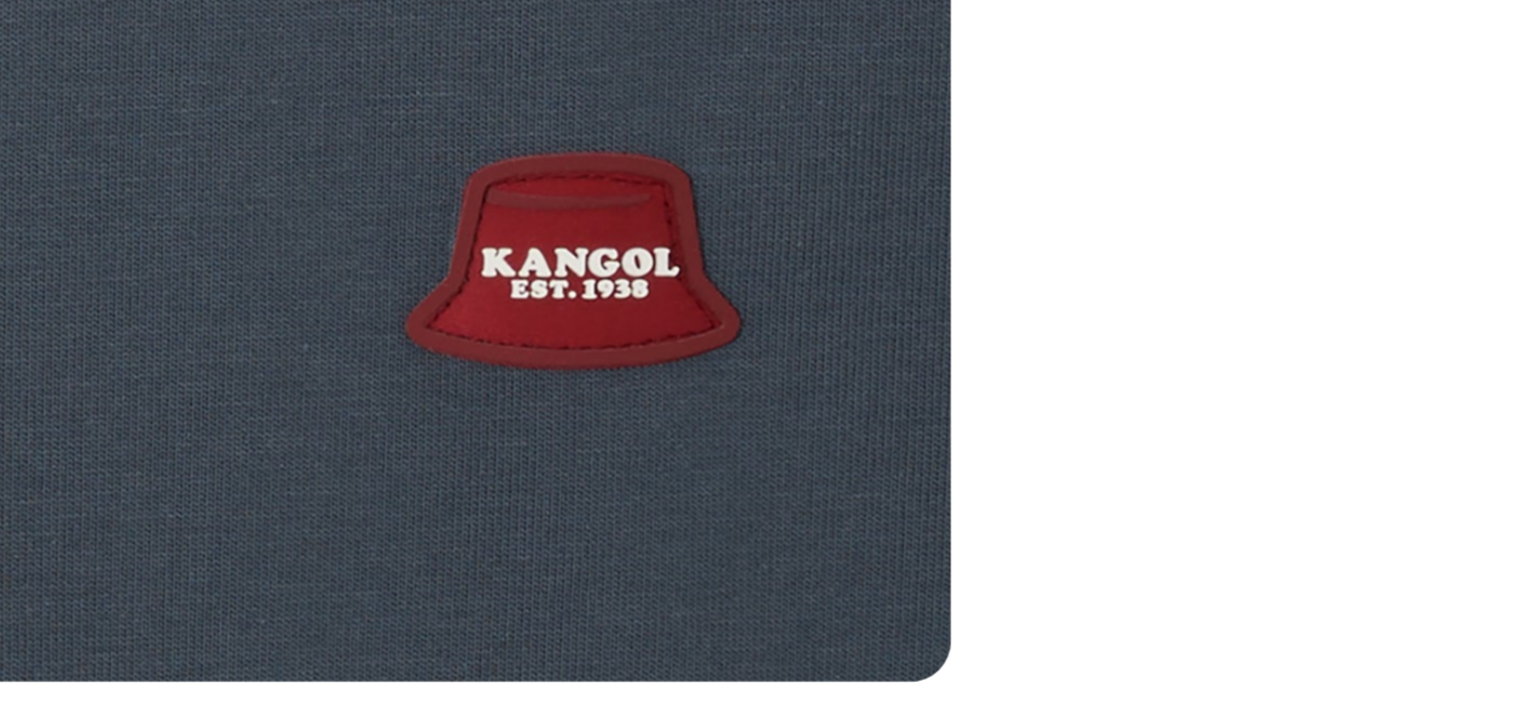 click at bounding box center [514, 61] 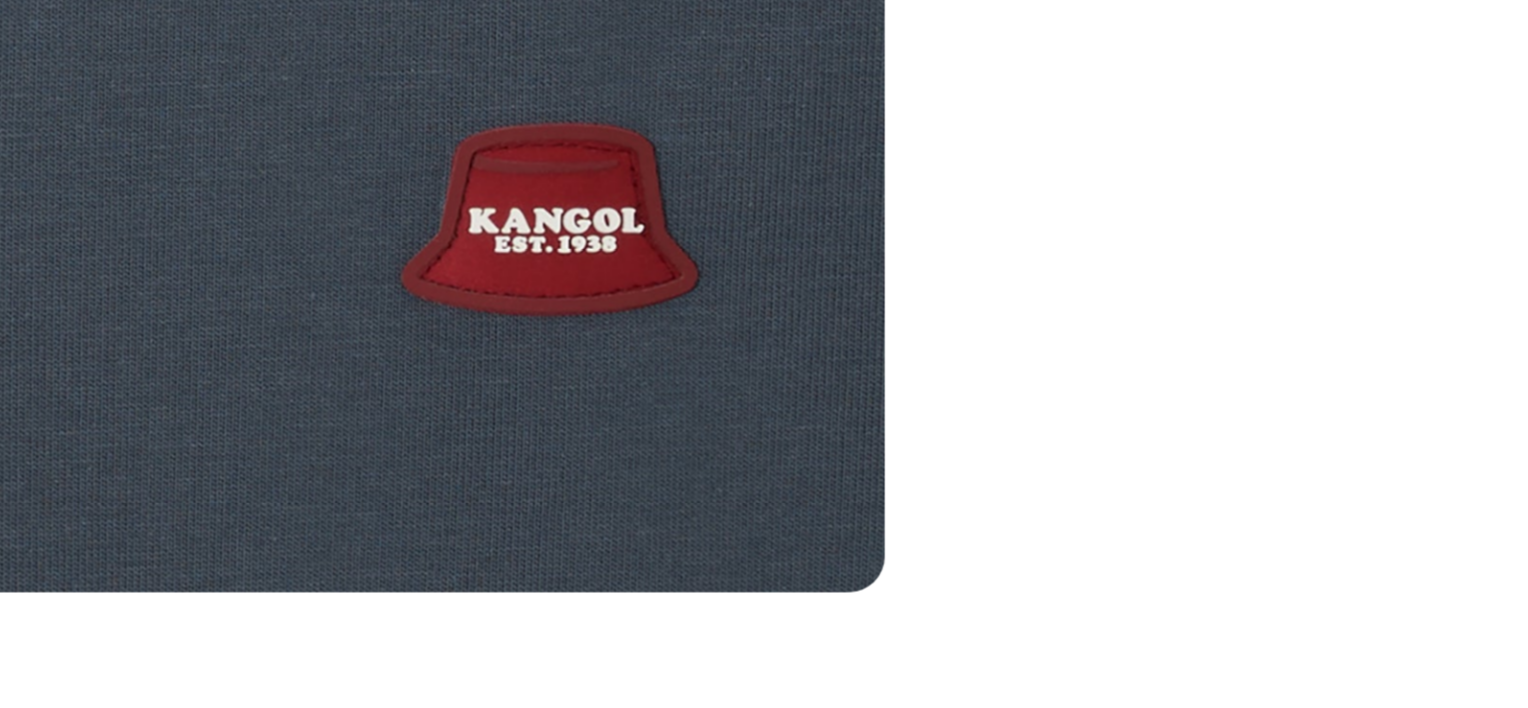click at bounding box center [543, 94] 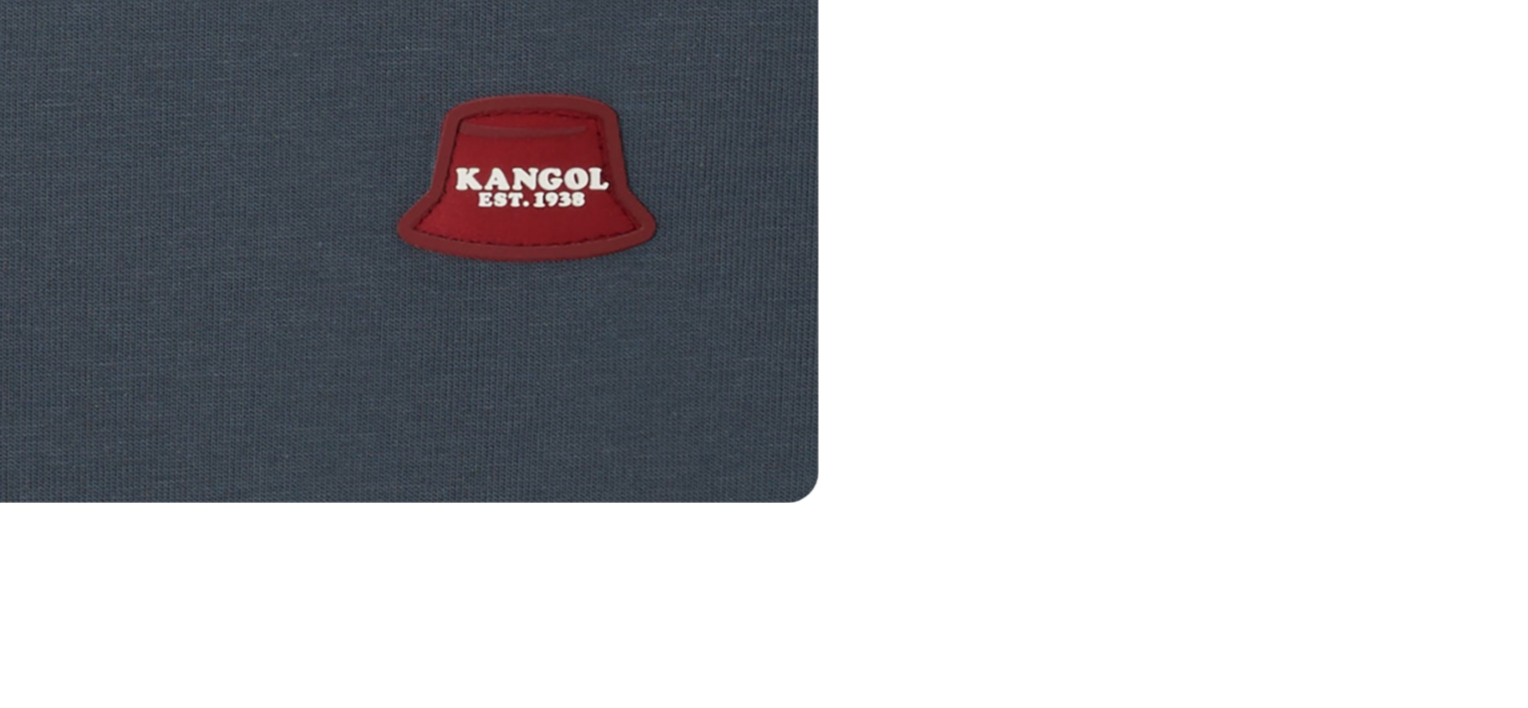 click at bounding box center (571, 128) 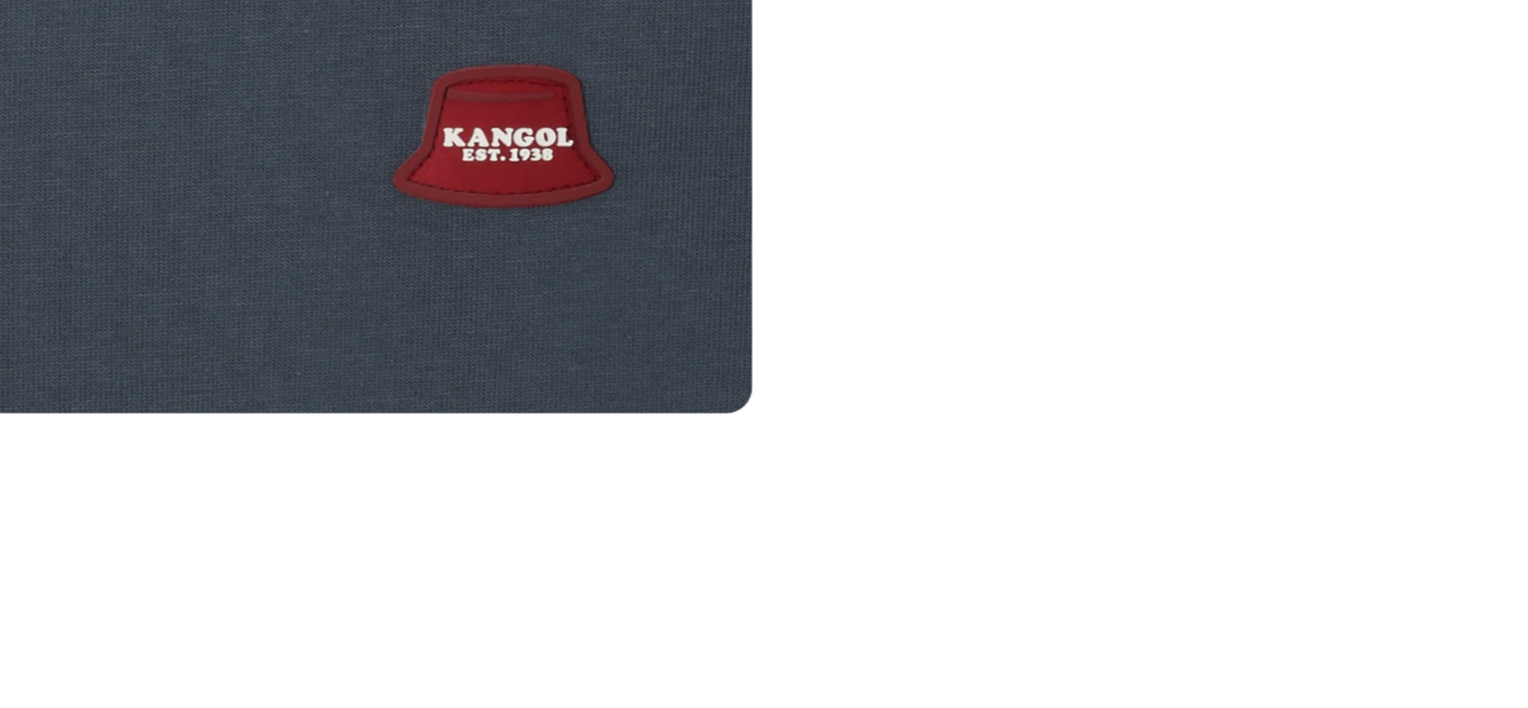 click at bounding box center (600, 220) 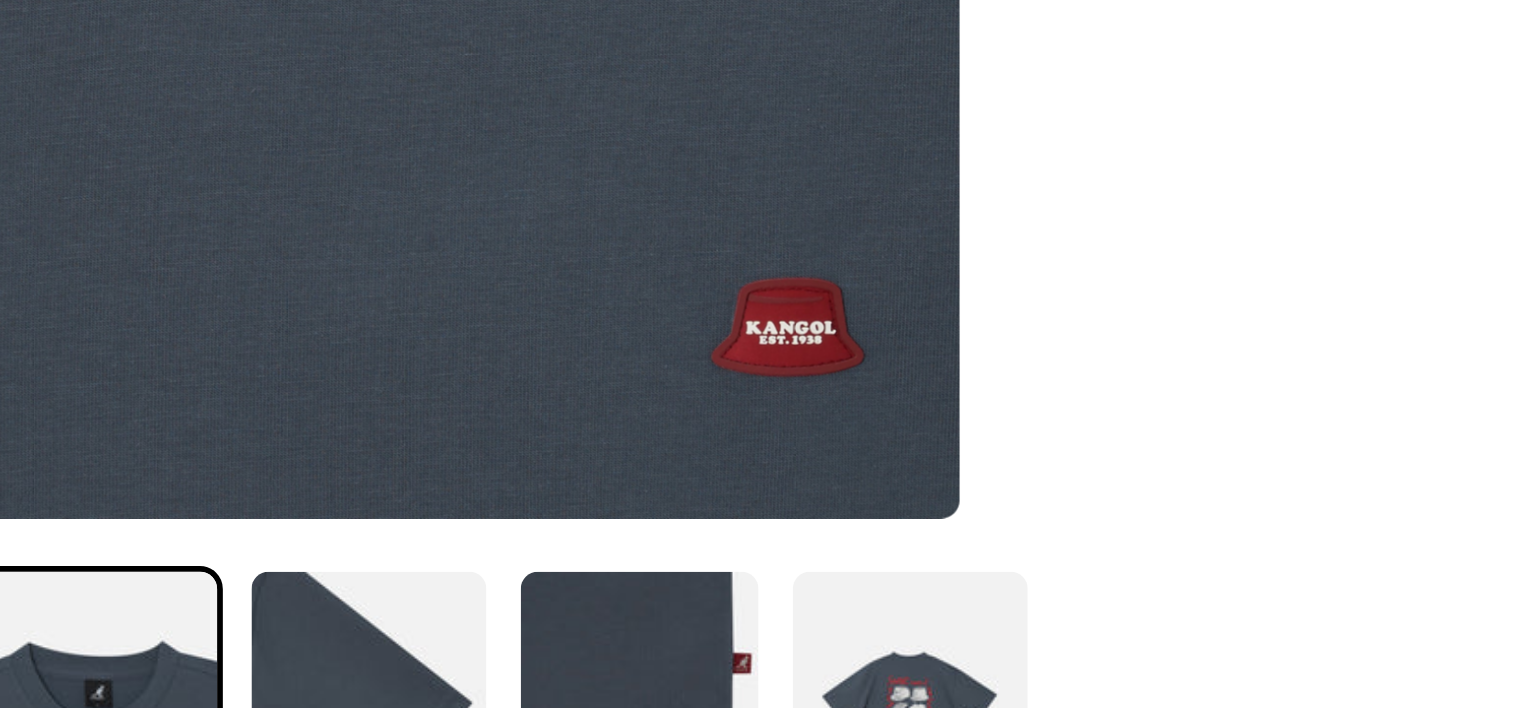 click at bounding box center (764, 354) 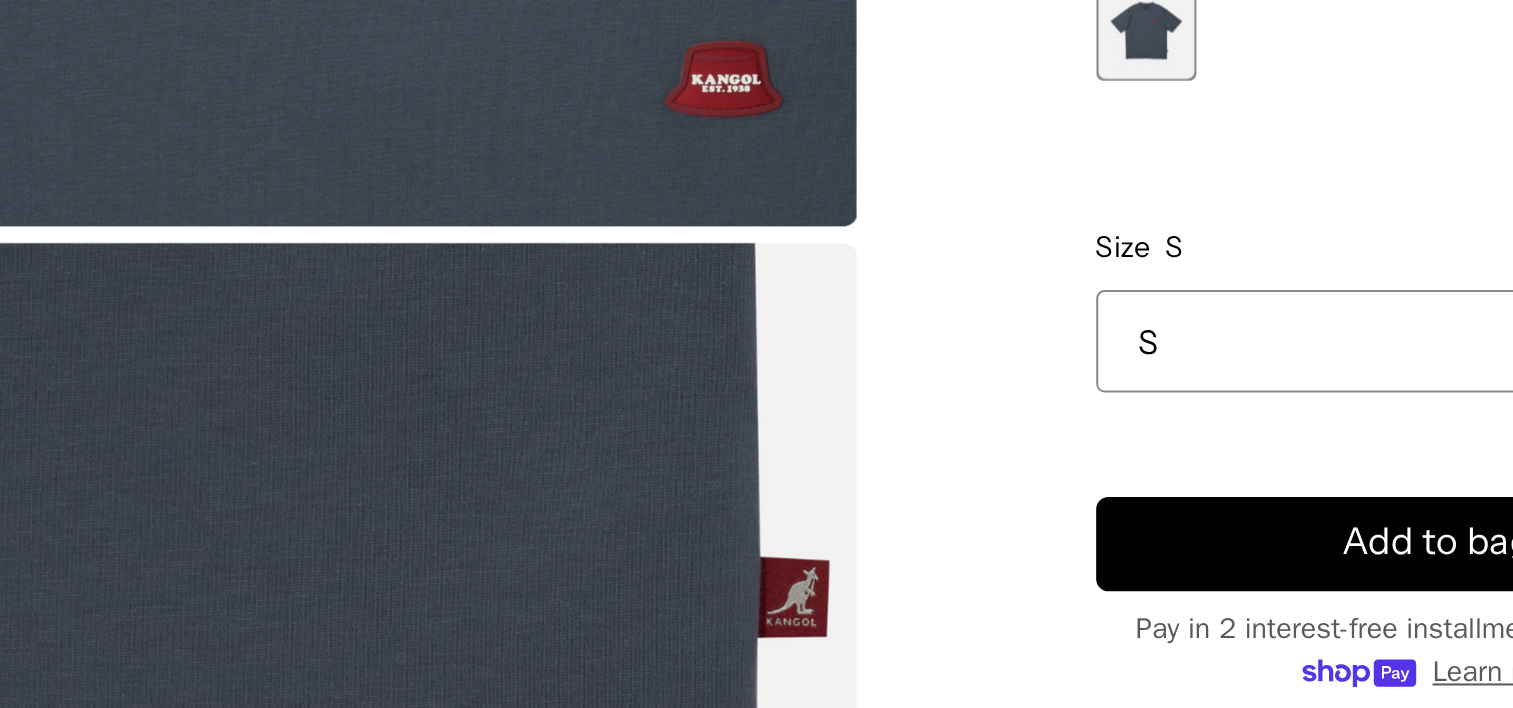 scroll, scrollTop: 0, scrollLeft: 412, axis: horizontal 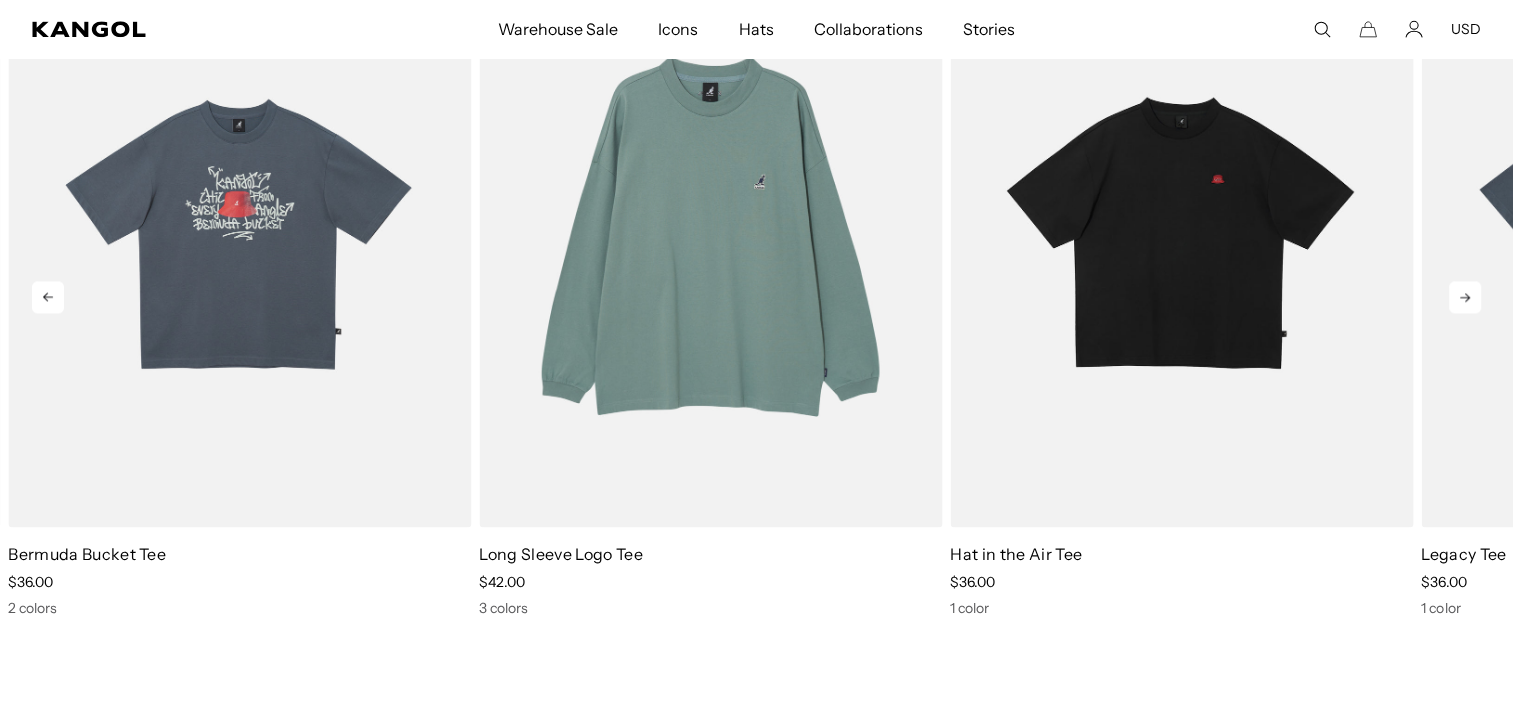click 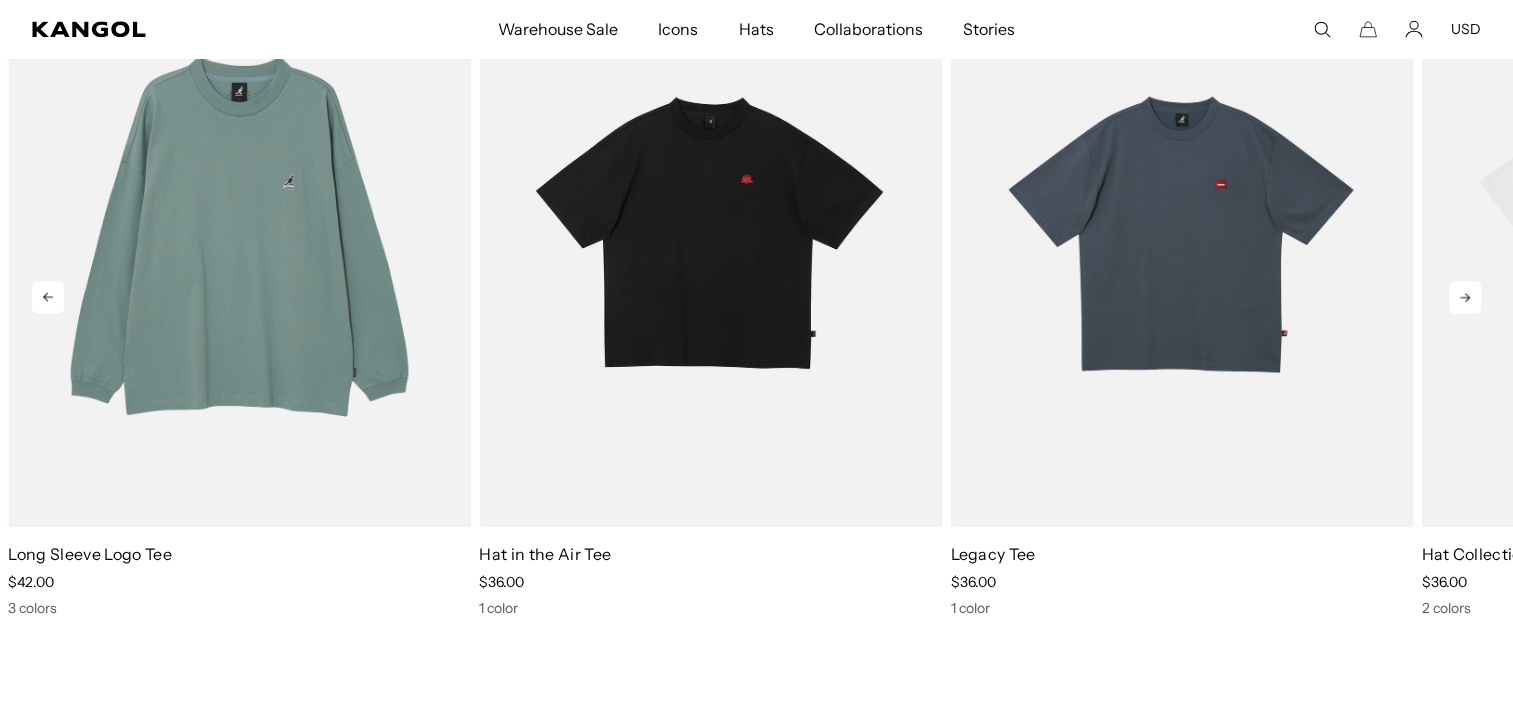 scroll, scrollTop: 0, scrollLeft: 412, axis: horizontal 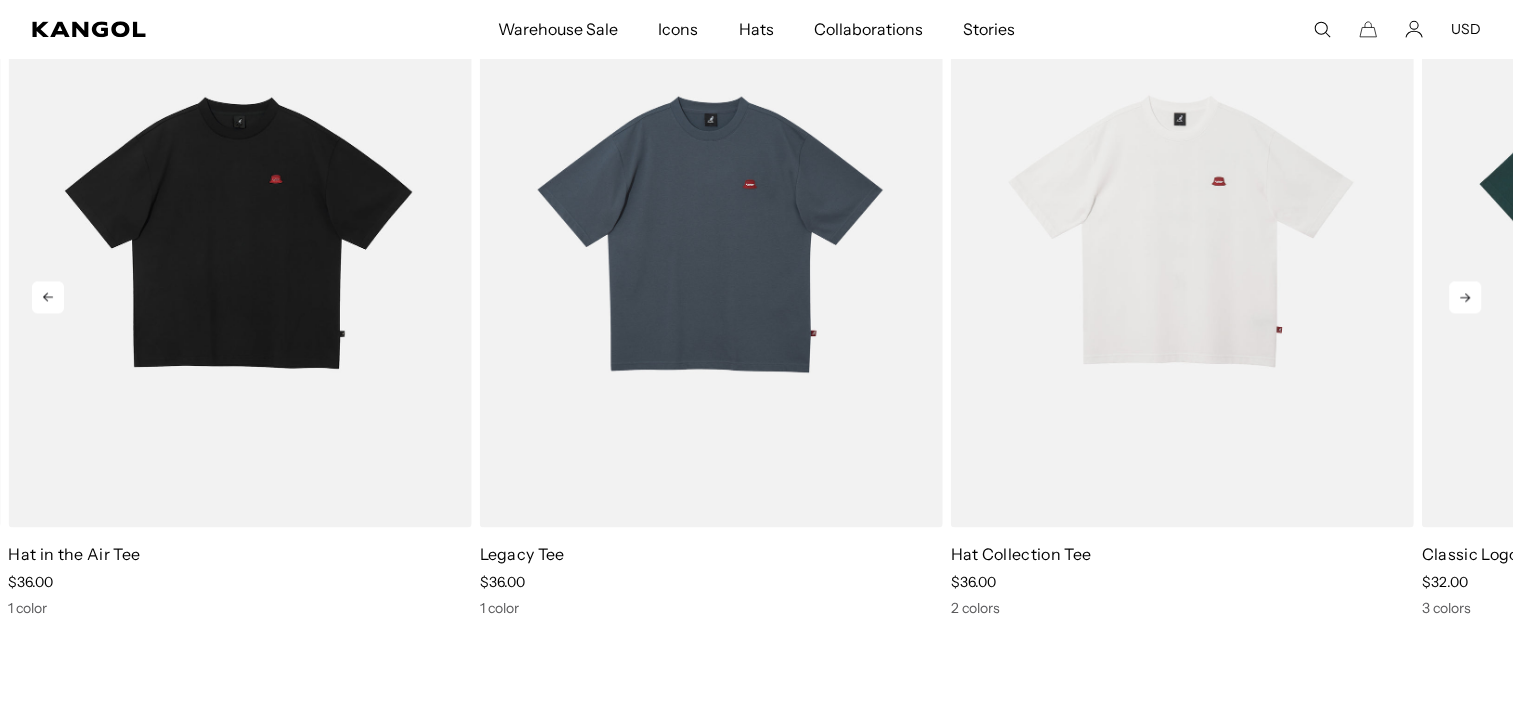 click 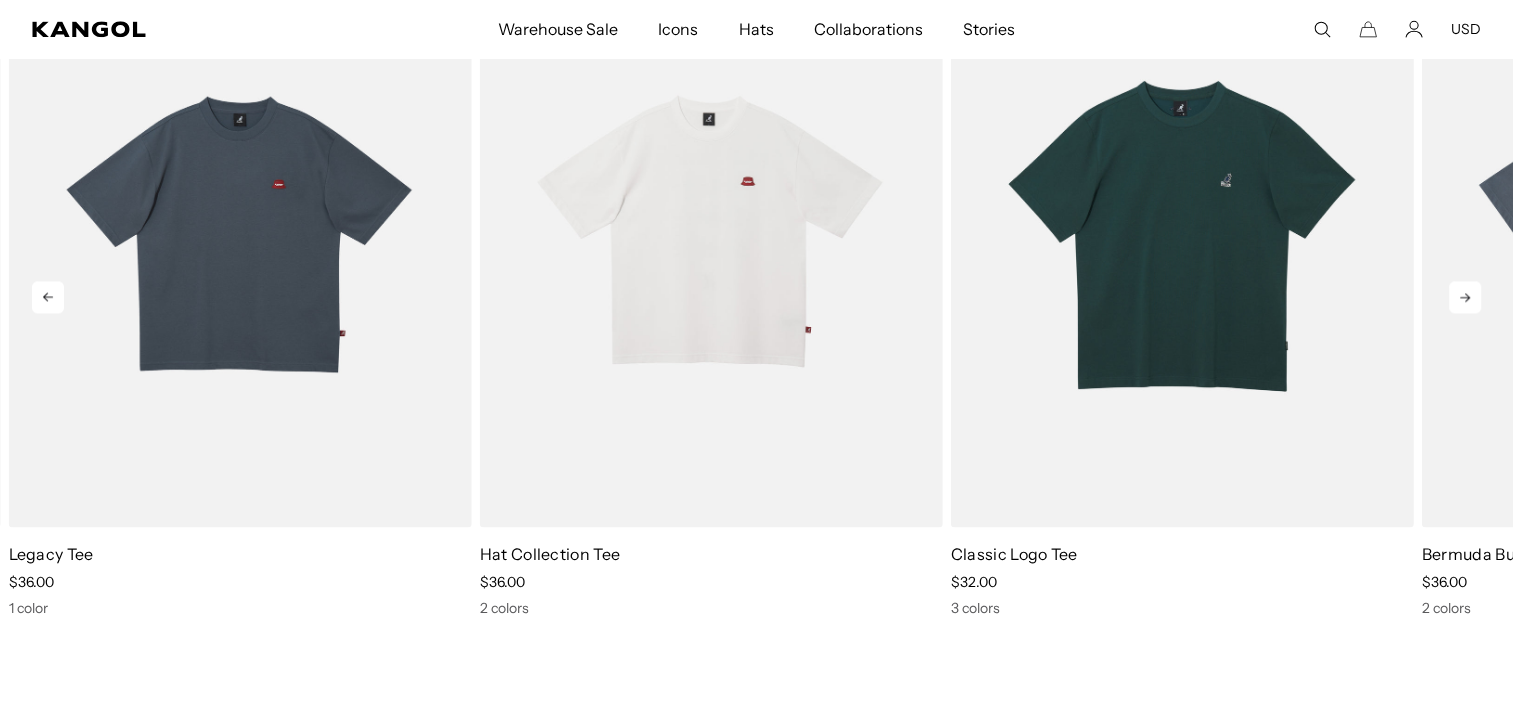 click 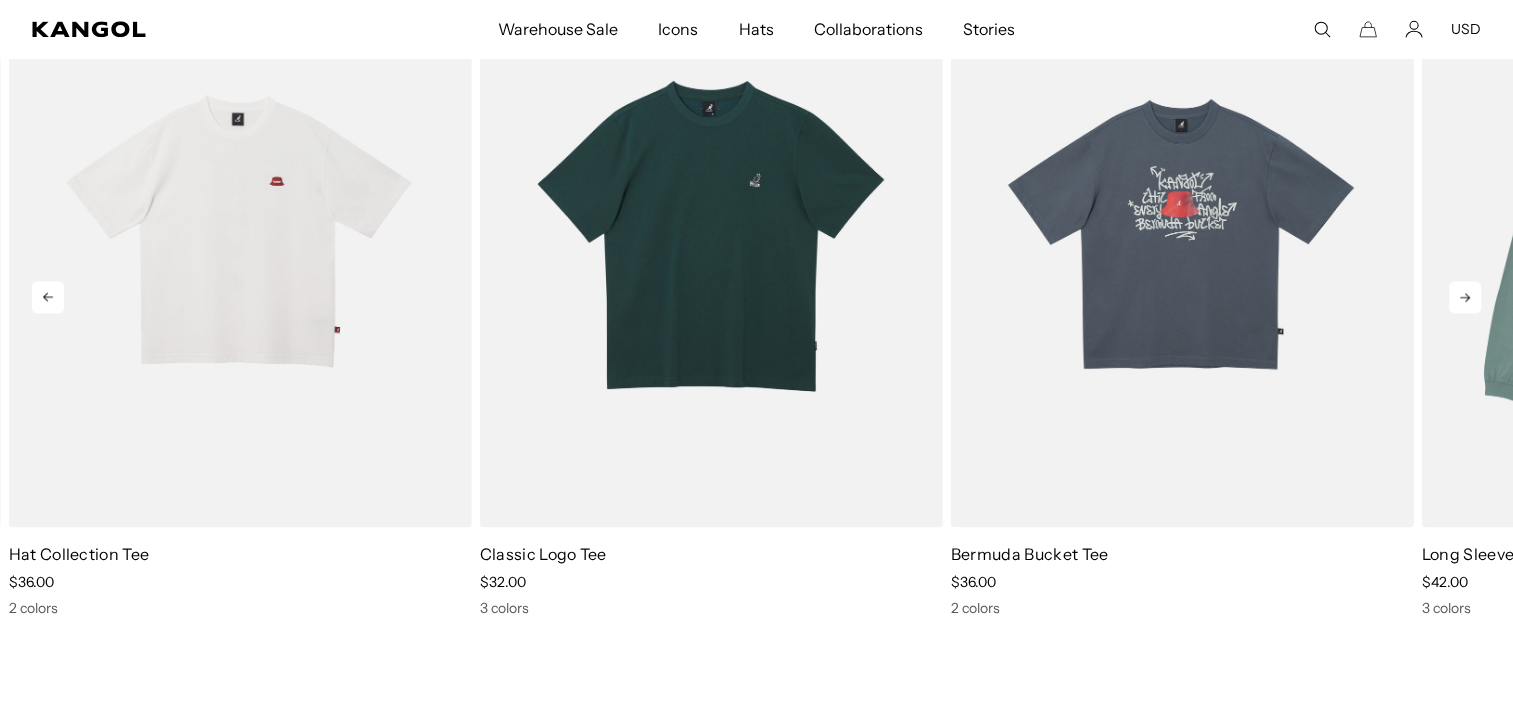 click 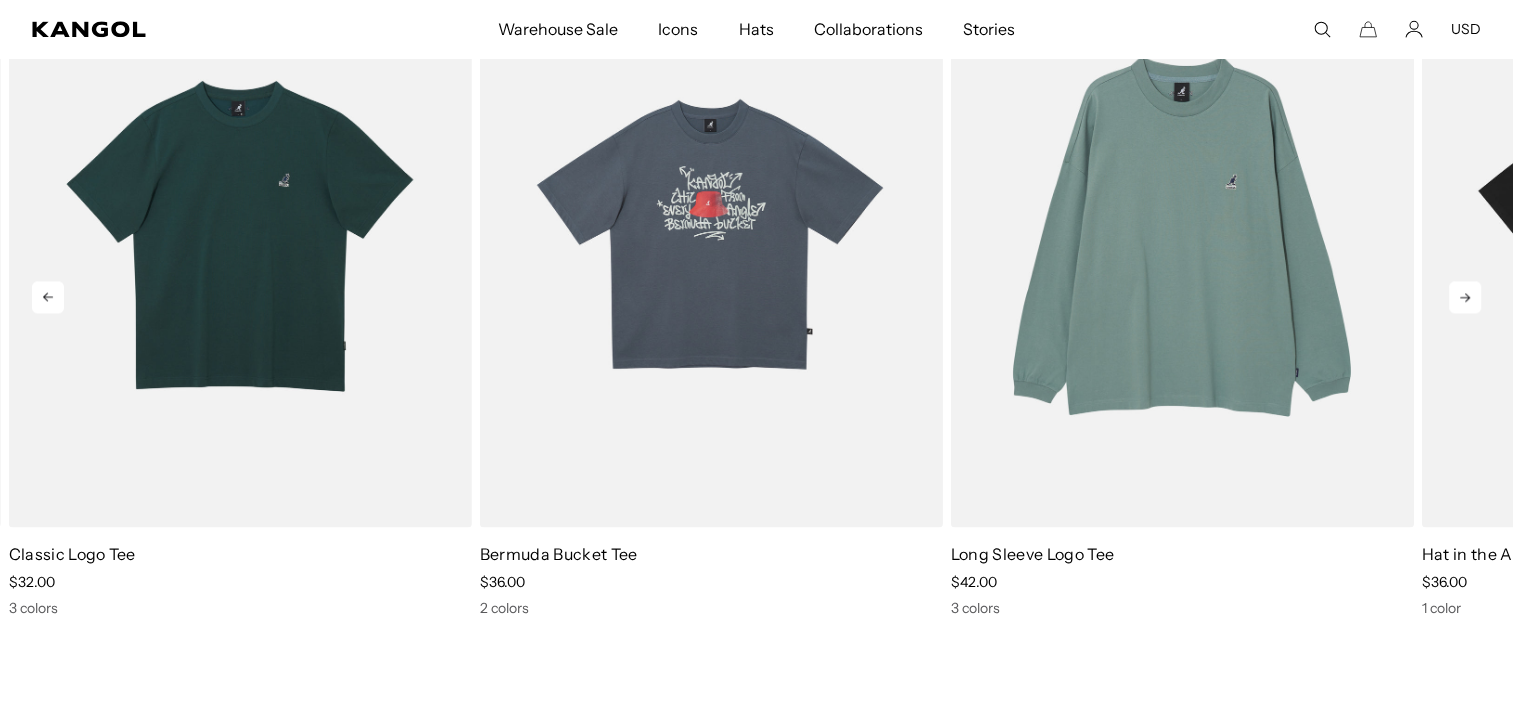 scroll, scrollTop: 0, scrollLeft: 0, axis: both 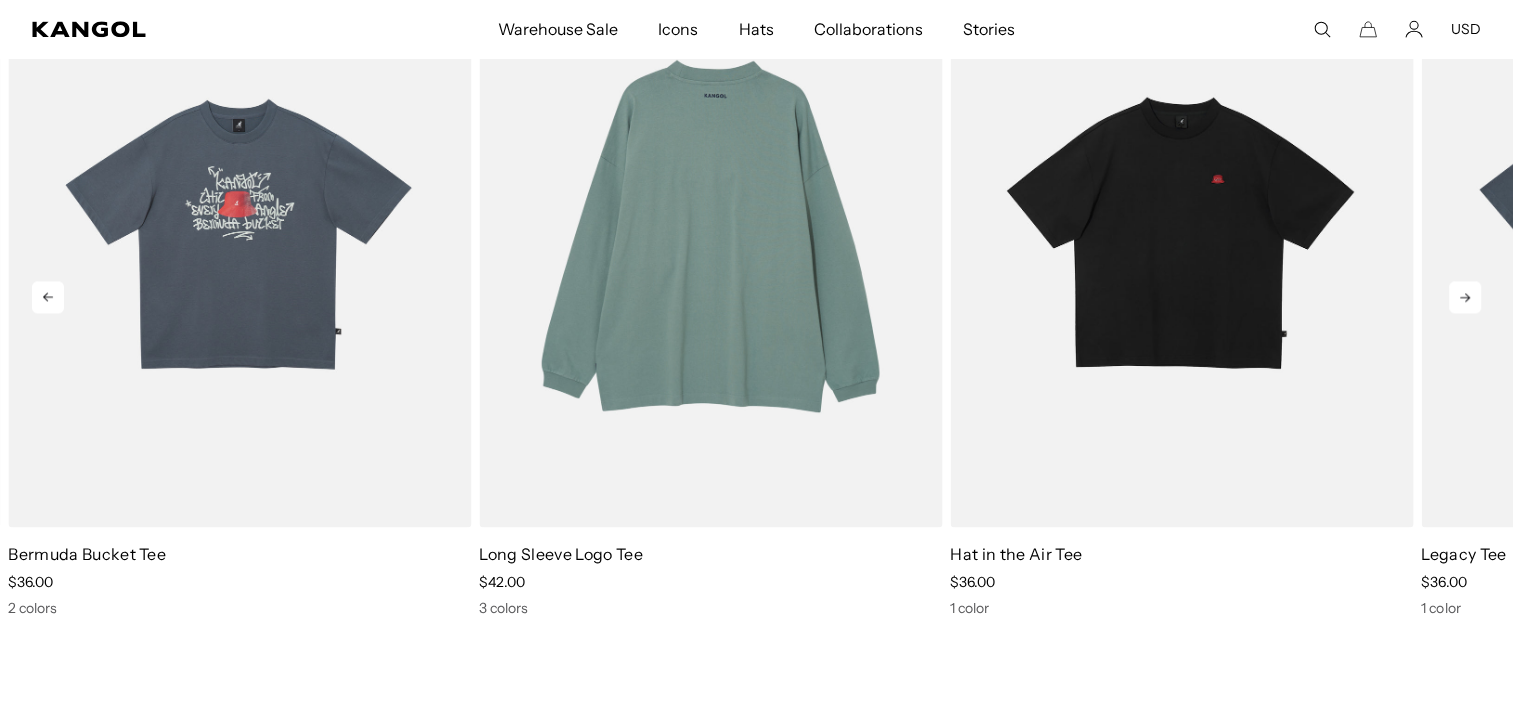 click at bounding box center [710, 235] 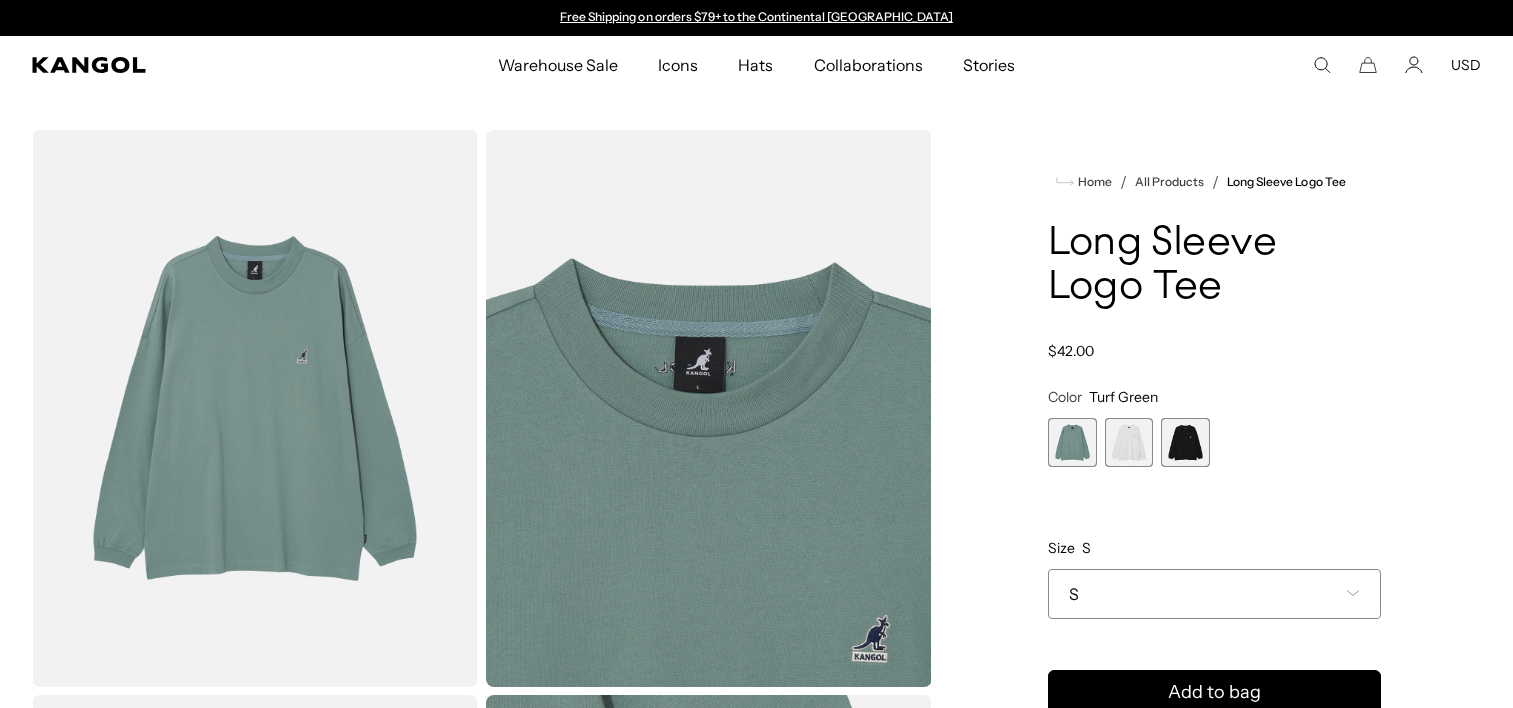 scroll, scrollTop: 0, scrollLeft: 0, axis: both 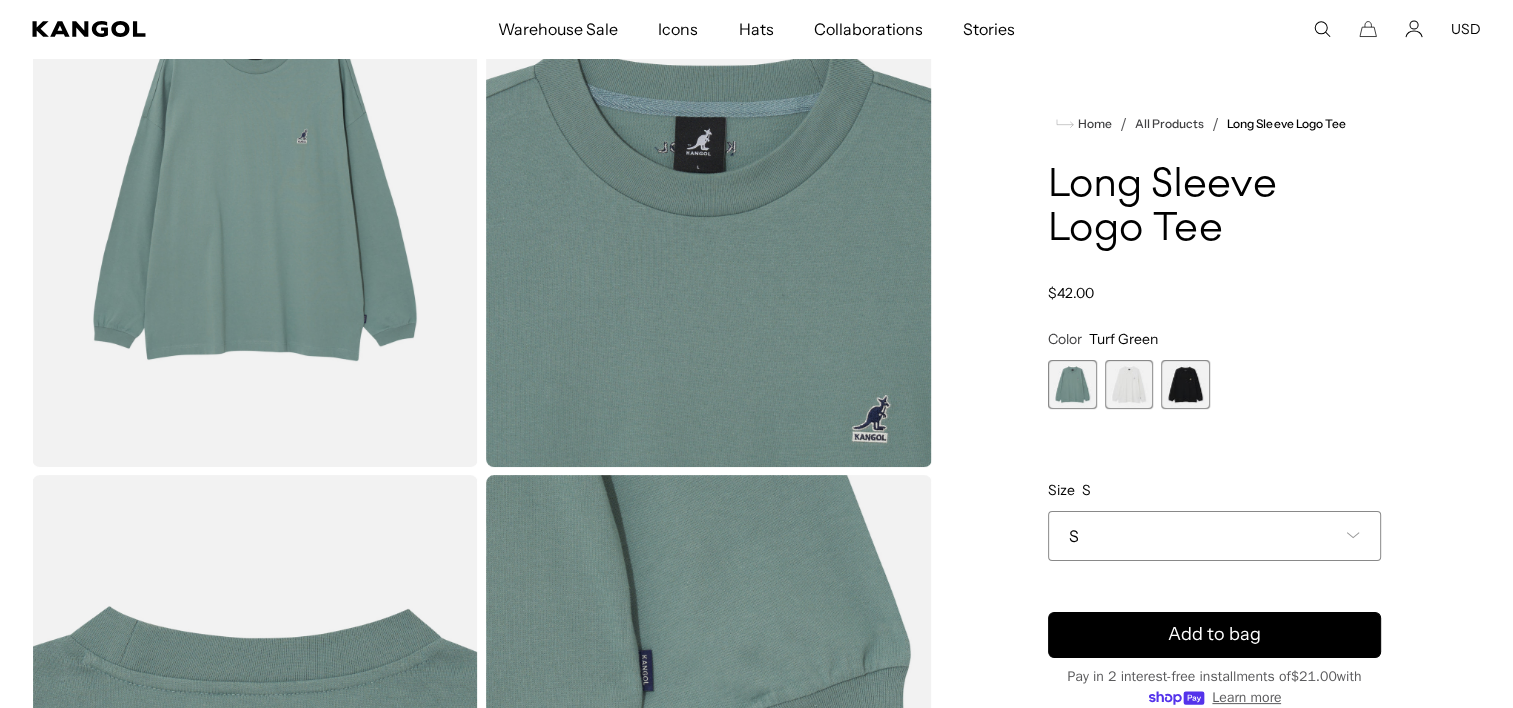 click at bounding box center [709, 188] 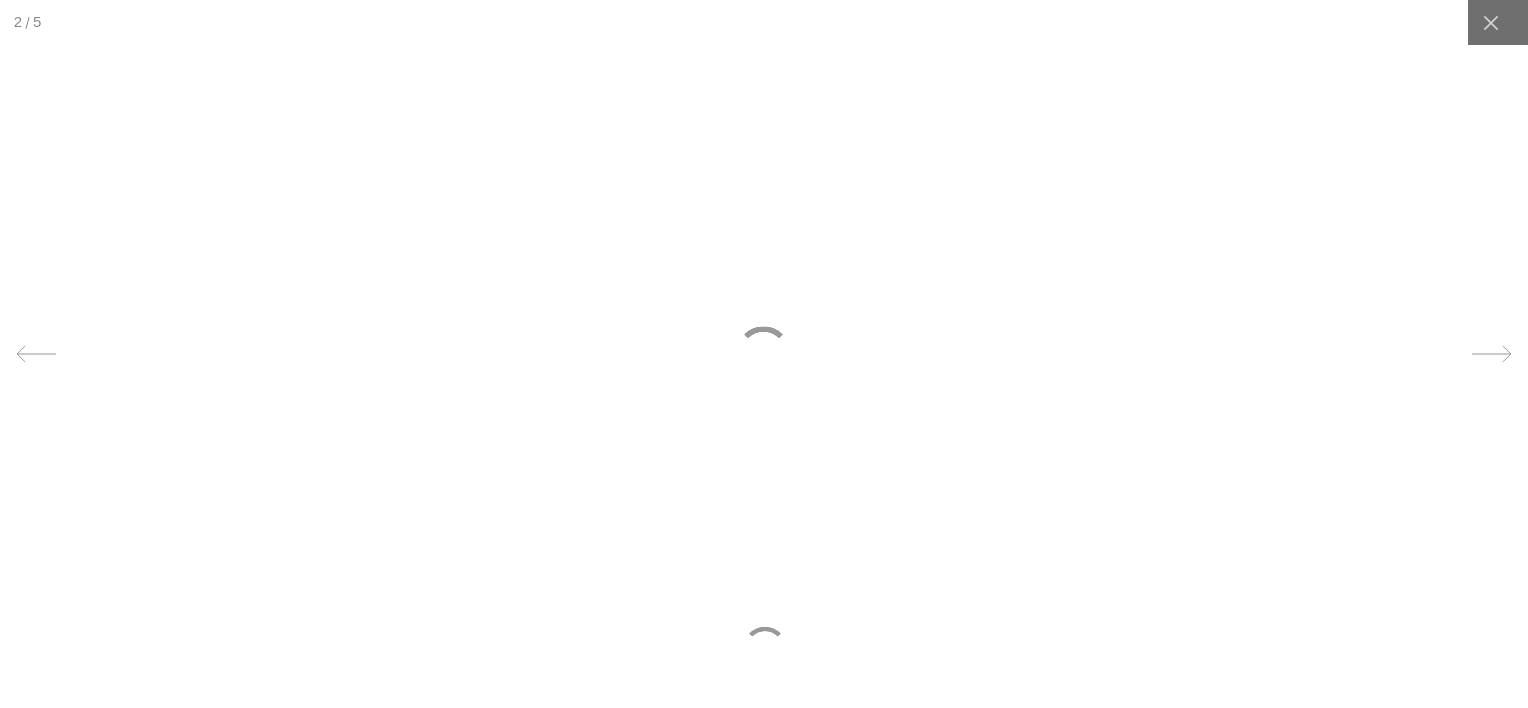 scroll, scrollTop: 0, scrollLeft: 0, axis: both 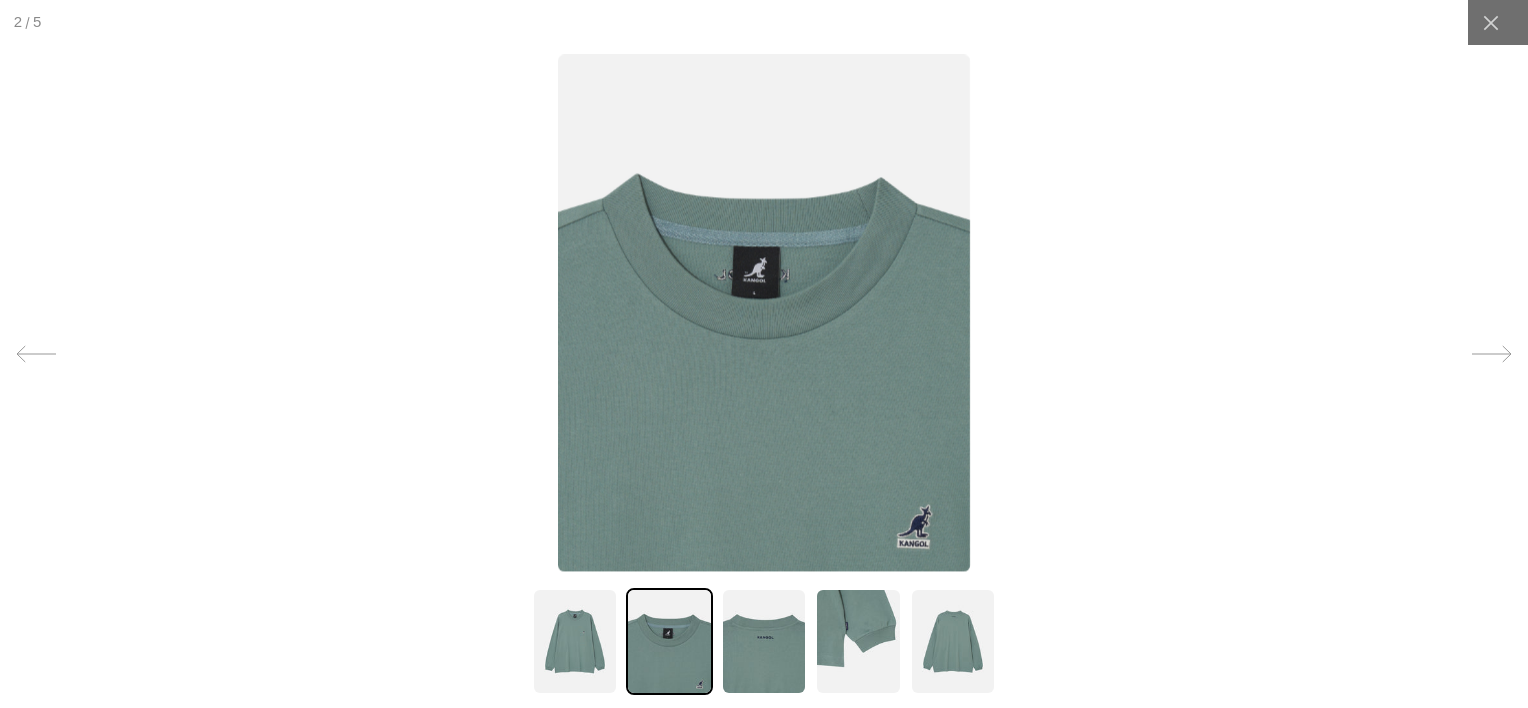 click at bounding box center [764, 313] 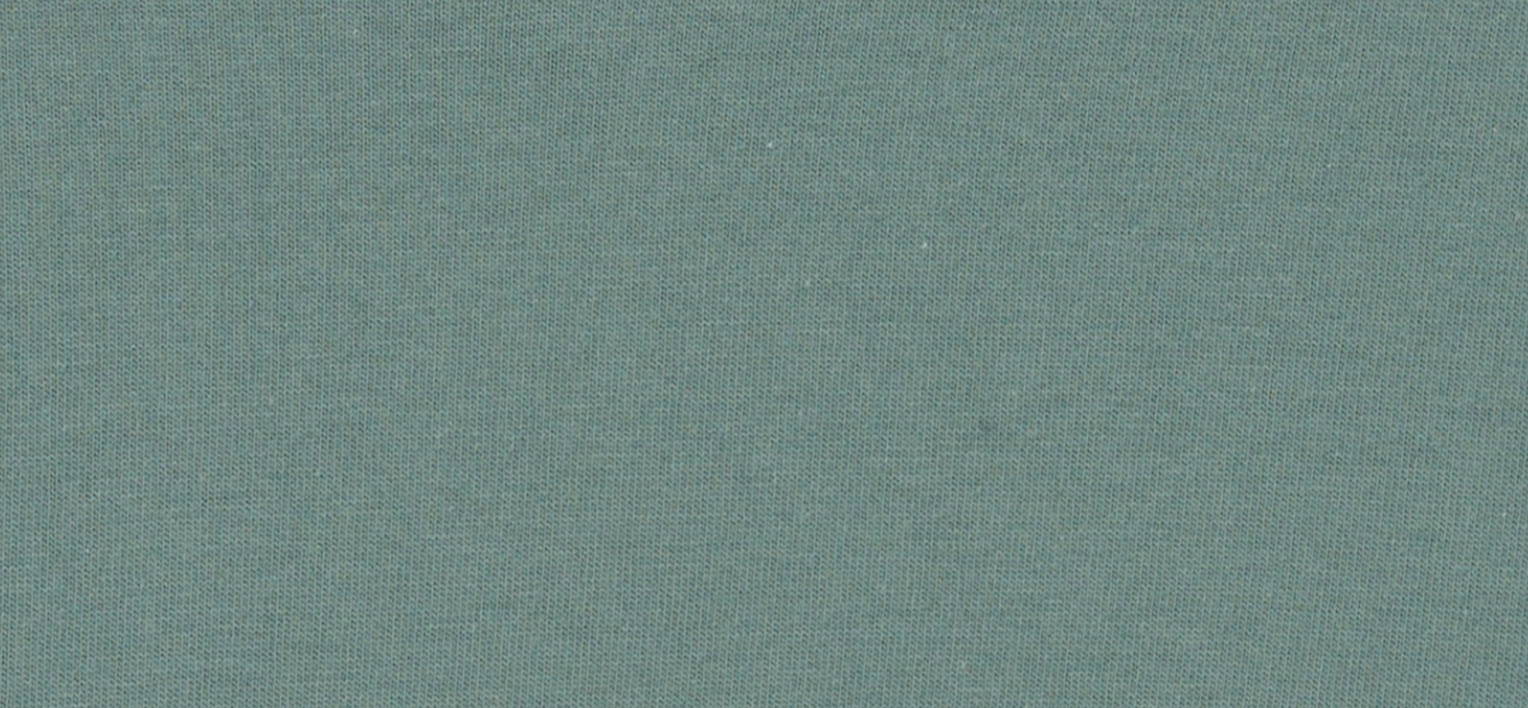 scroll, scrollTop: 0, scrollLeft: 412, axis: horizontal 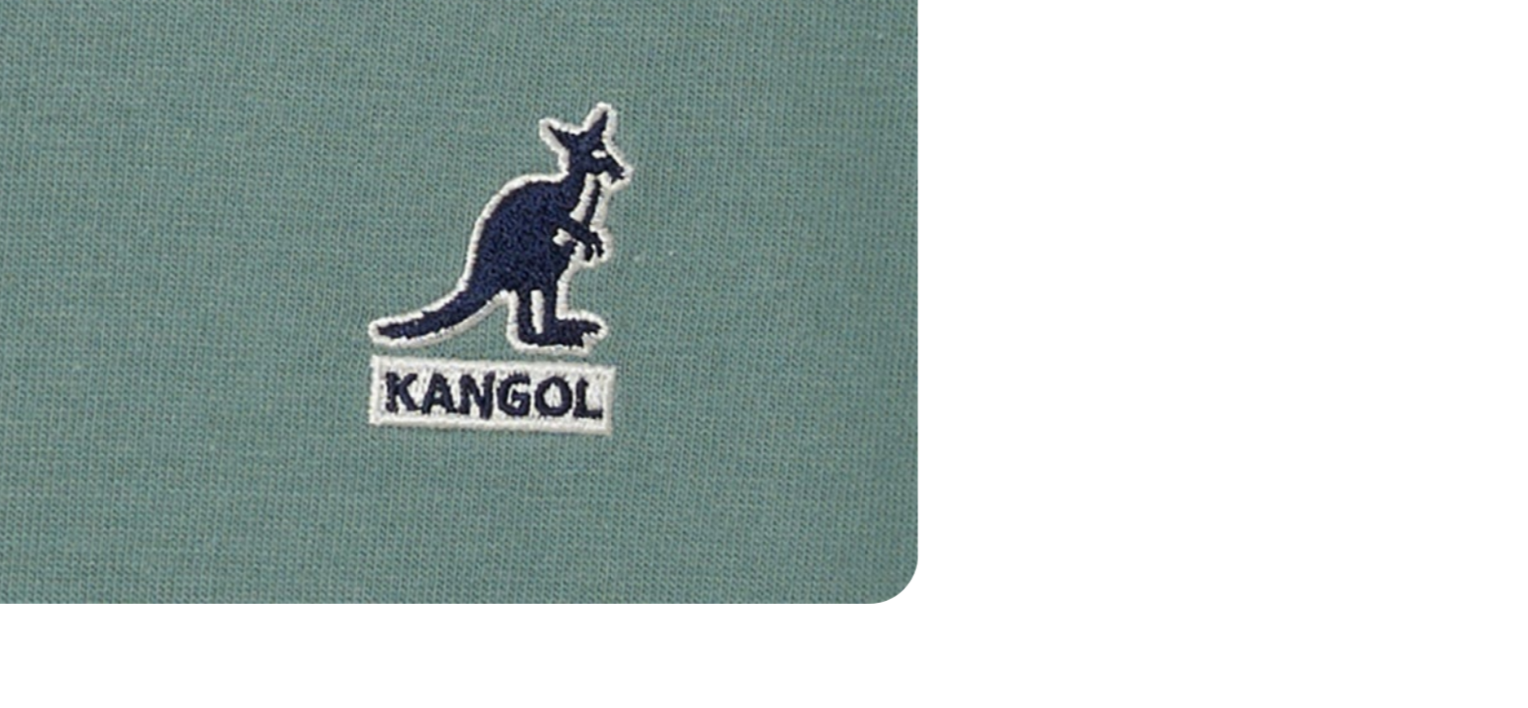 click at bounding box center (352, -128) 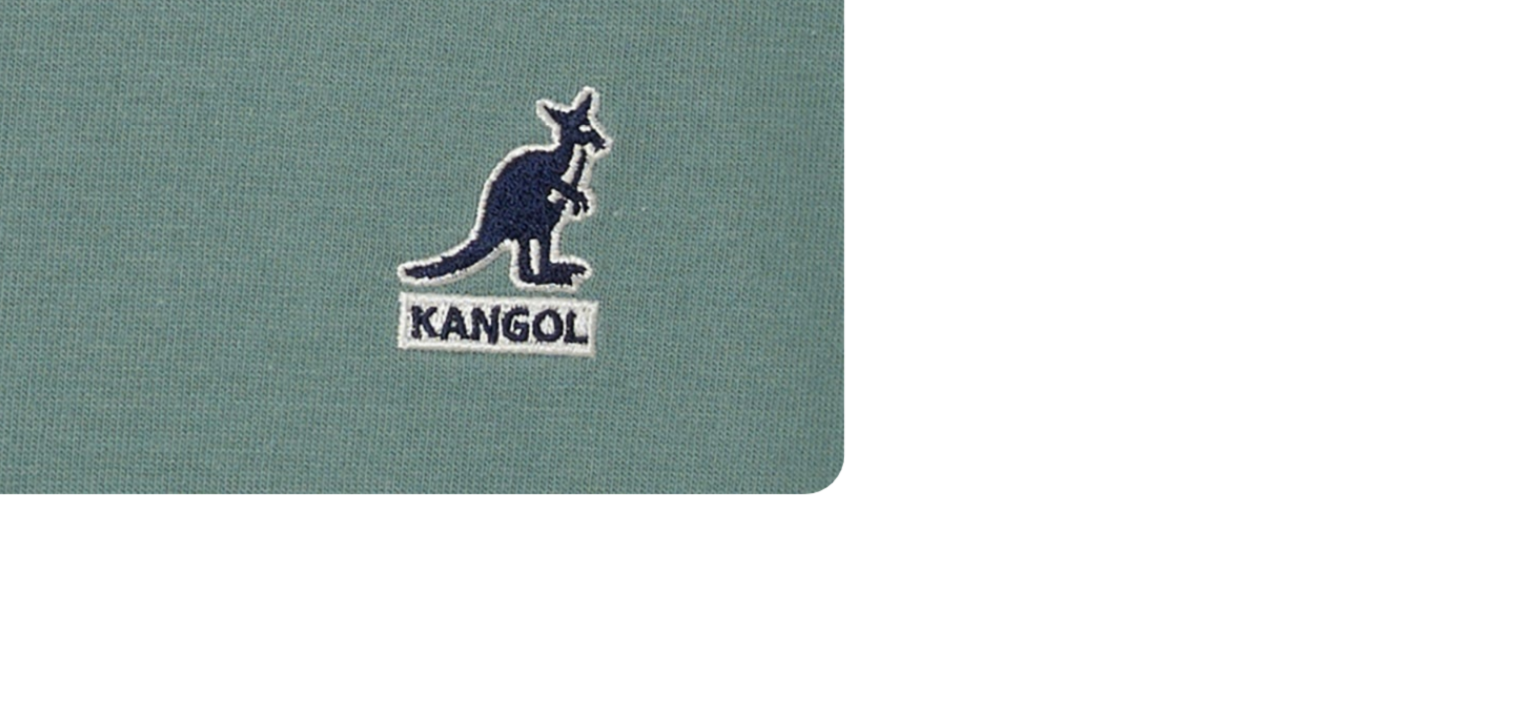 click at bounding box center [428, -39] 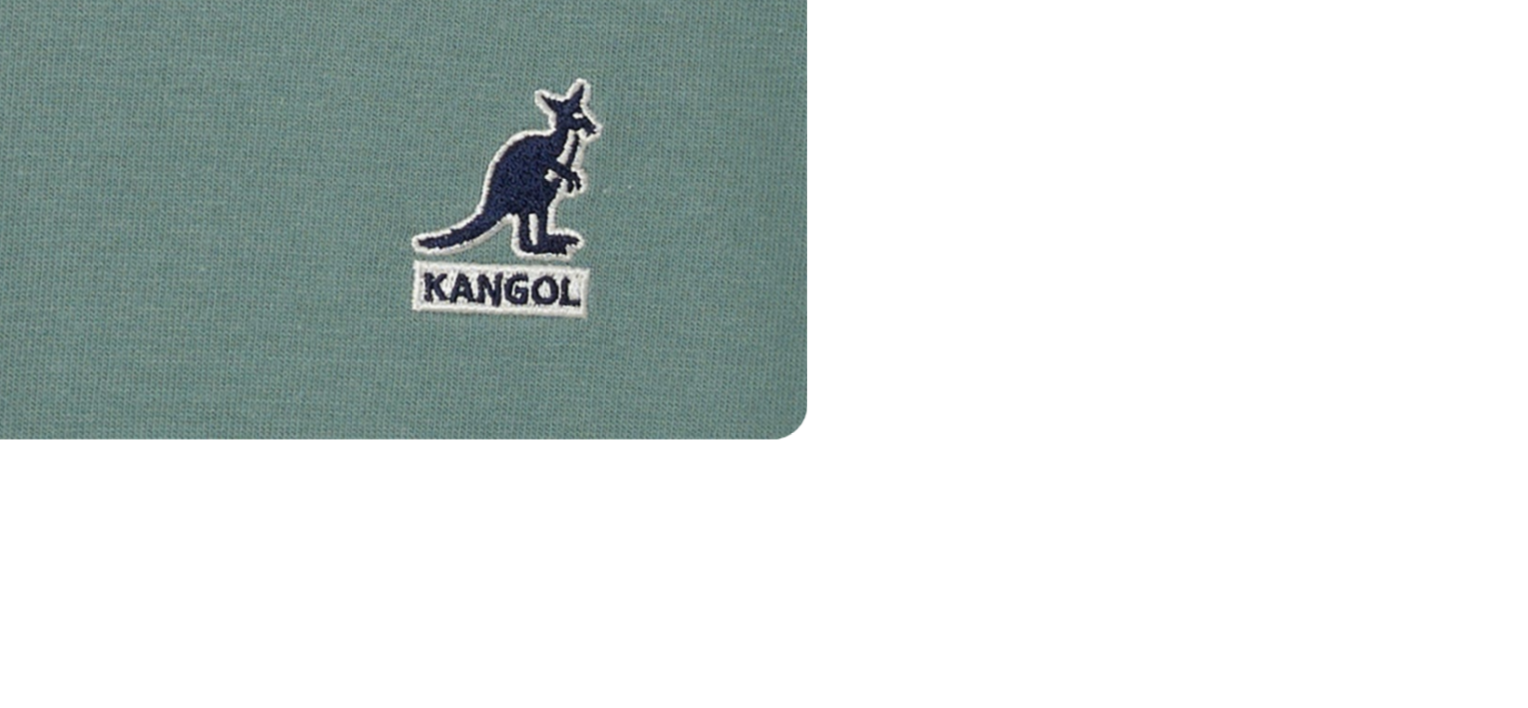 click at bounding box center [467, 7] 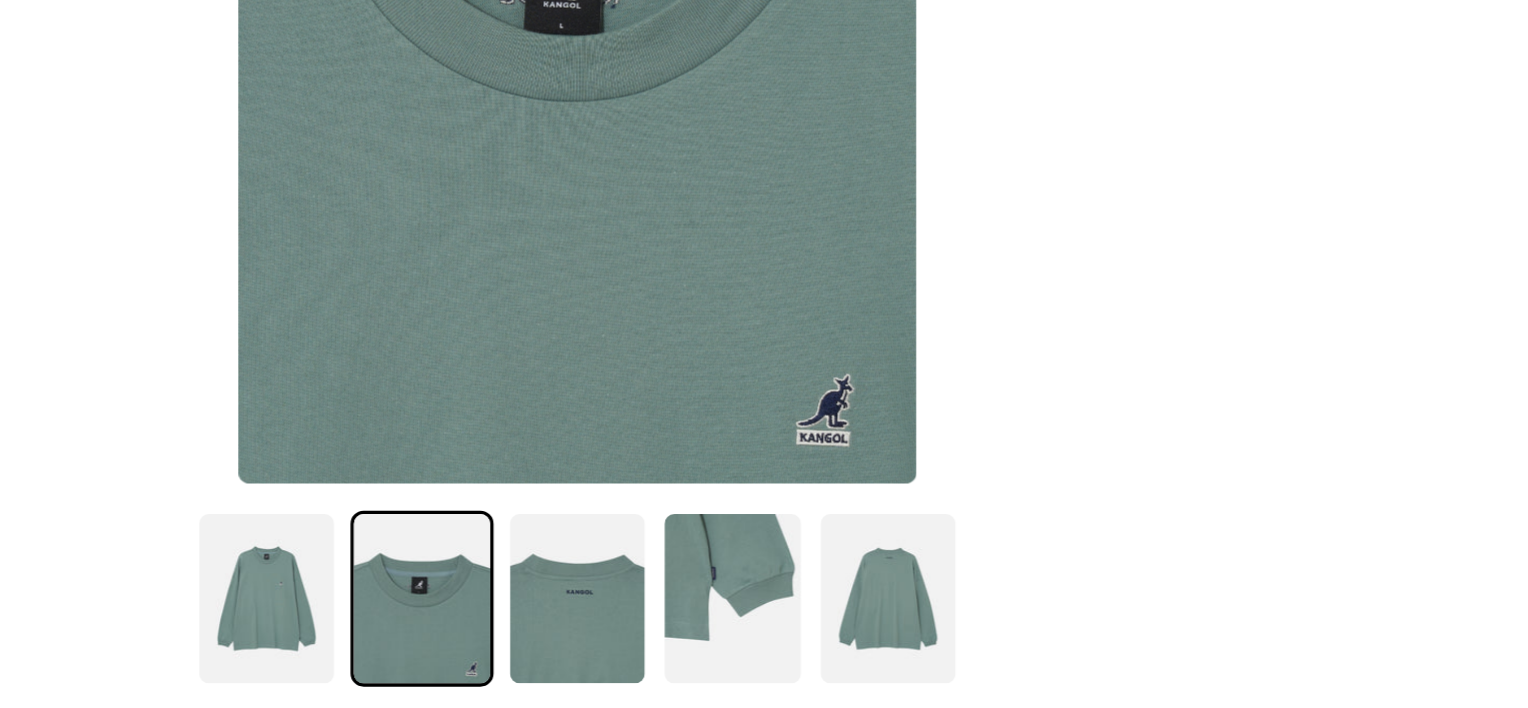 scroll, scrollTop: 219, scrollLeft: 0, axis: vertical 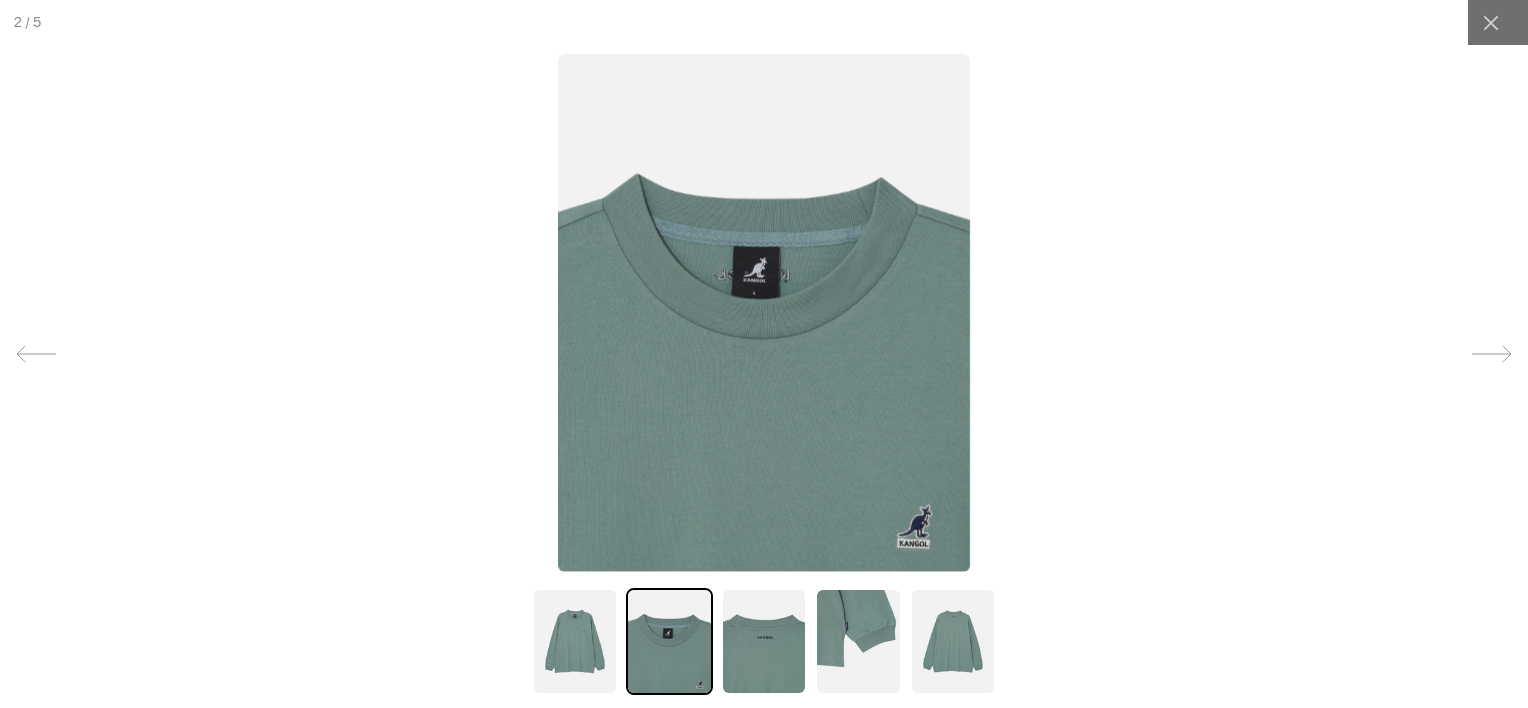click at bounding box center (1492, 354) 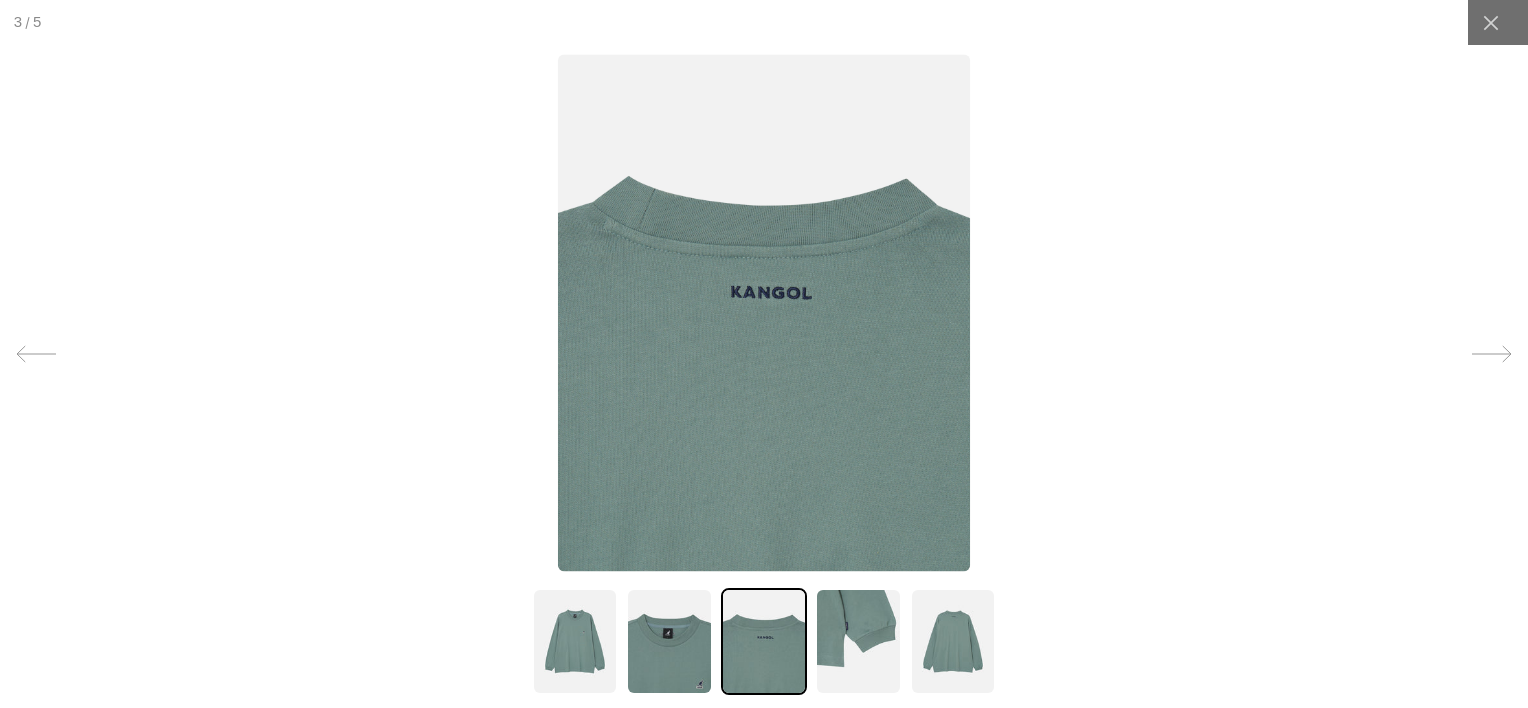 click at bounding box center [1492, 354] 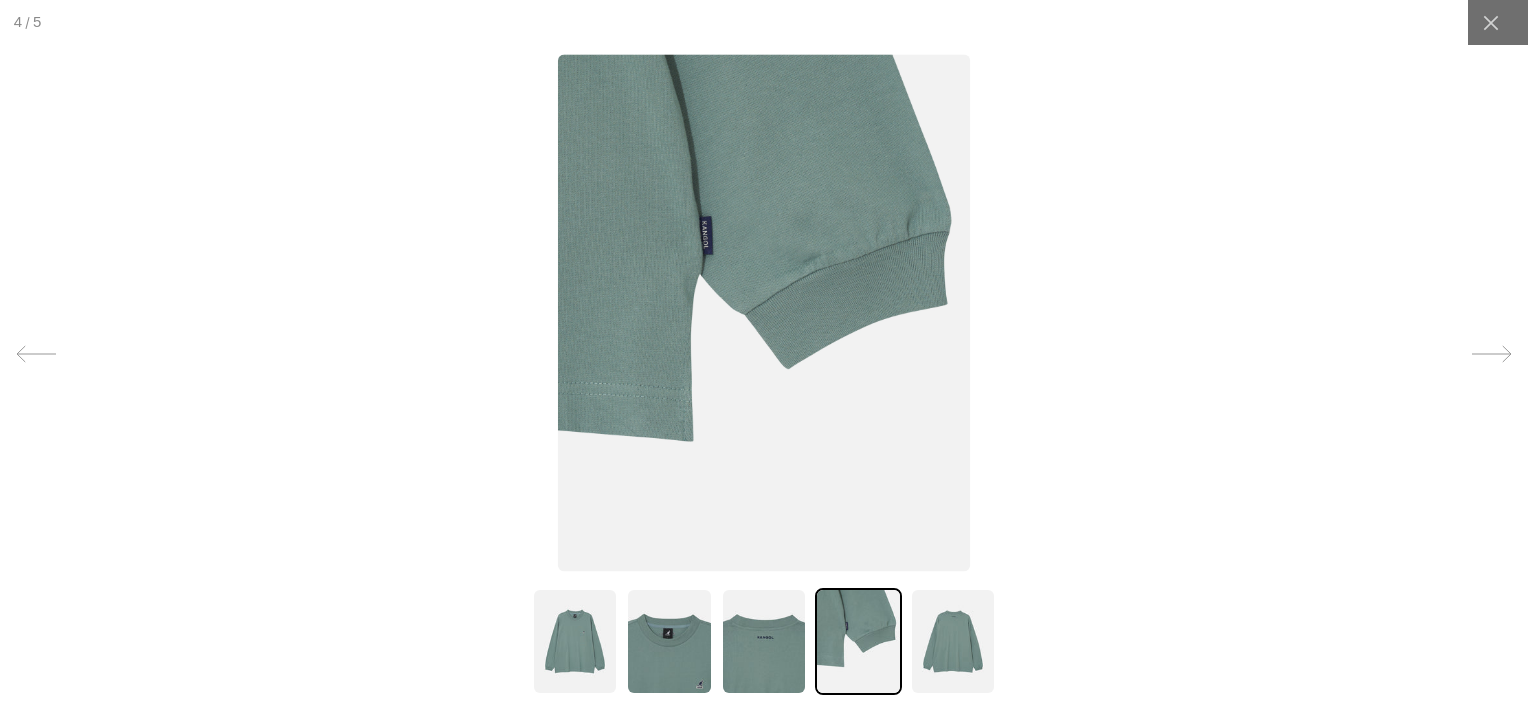scroll, scrollTop: 0, scrollLeft: 0, axis: both 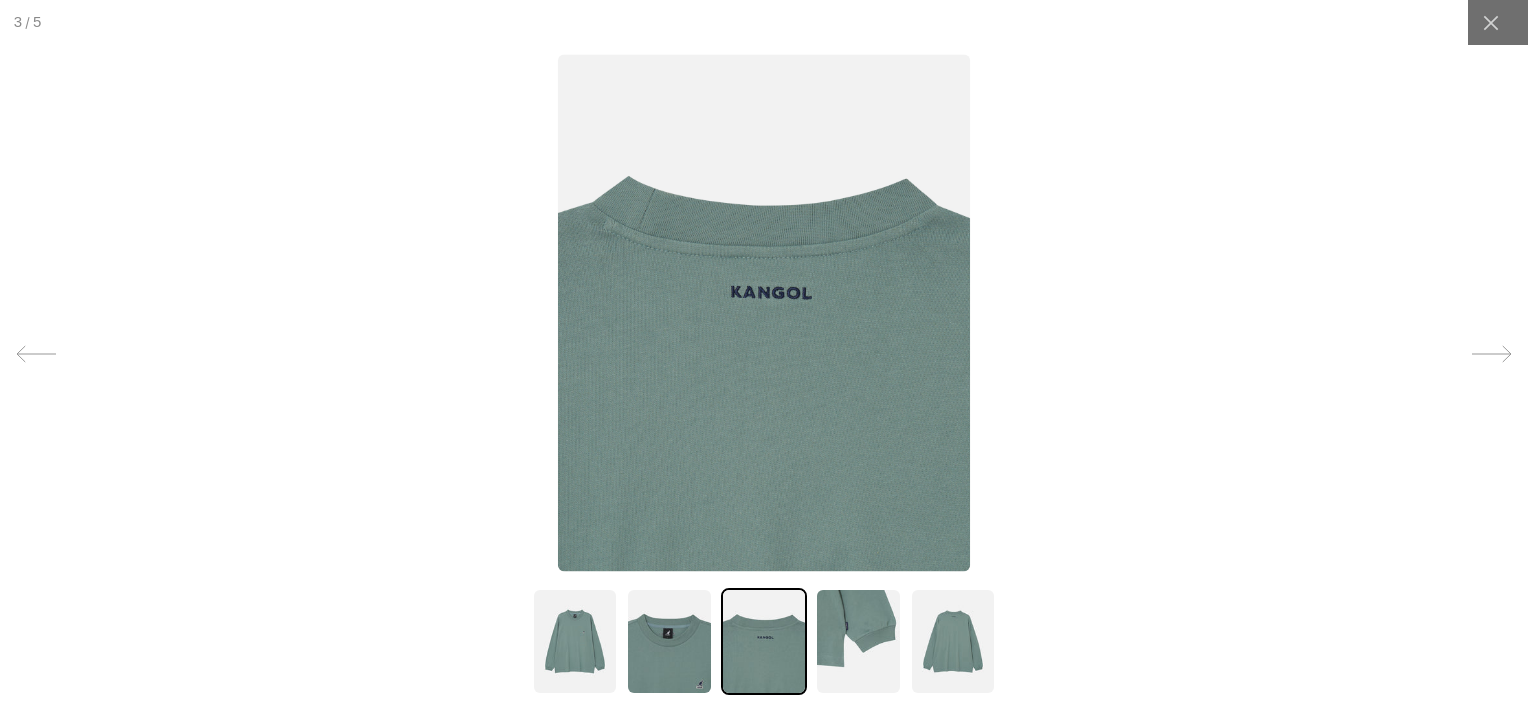 click at bounding box center [764, 313] 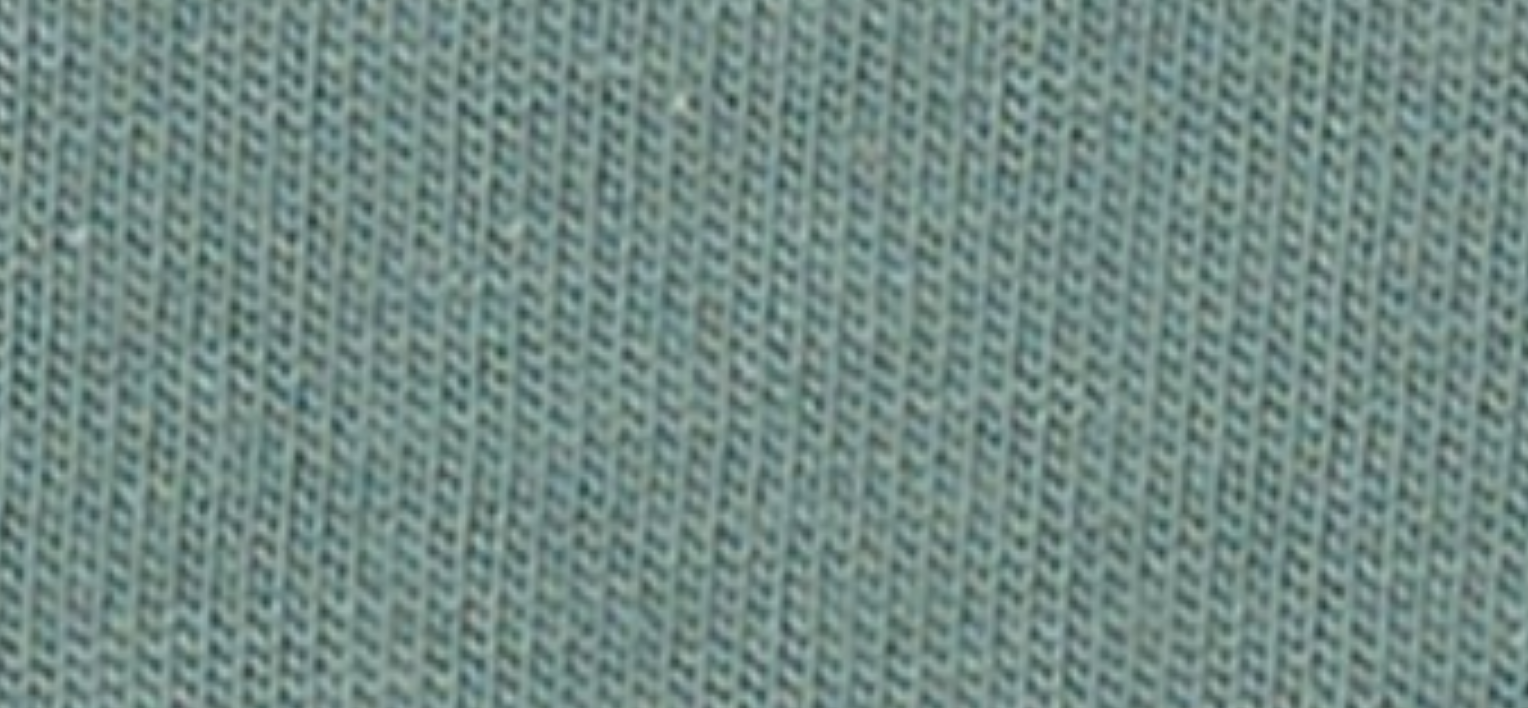 scroll, scrollTop: 219, scrollLeft: 0, axis: vertical 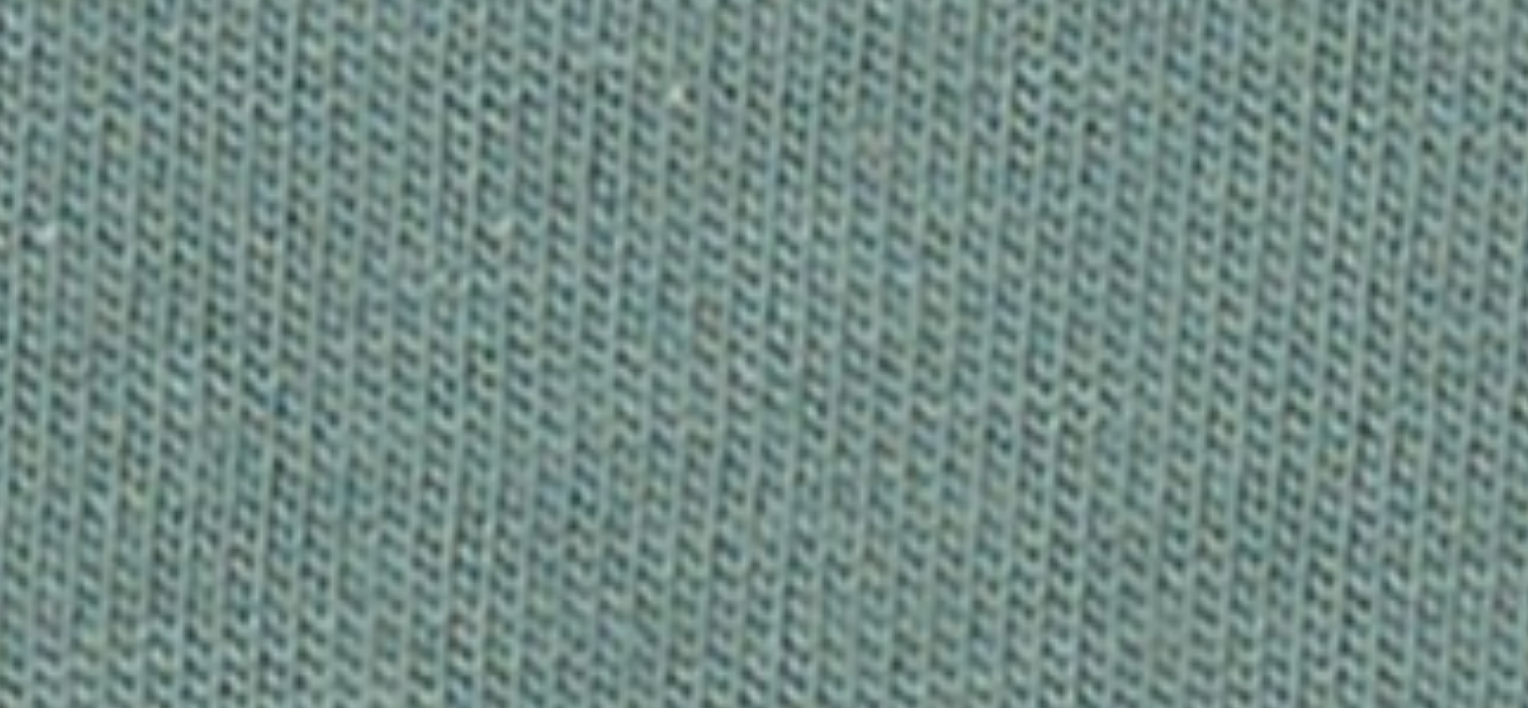 click at bounding box center [764, -59] 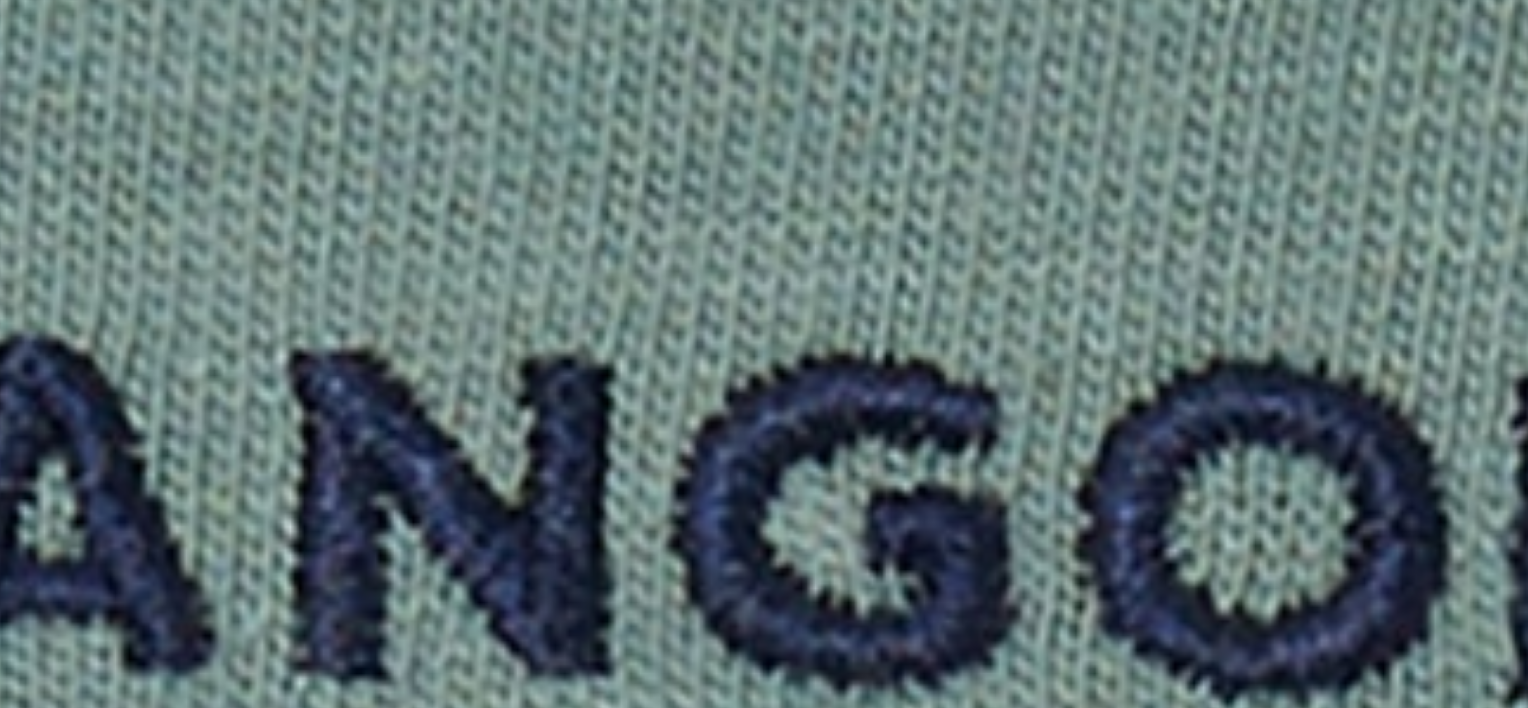 click at bounding box center (648, 607) 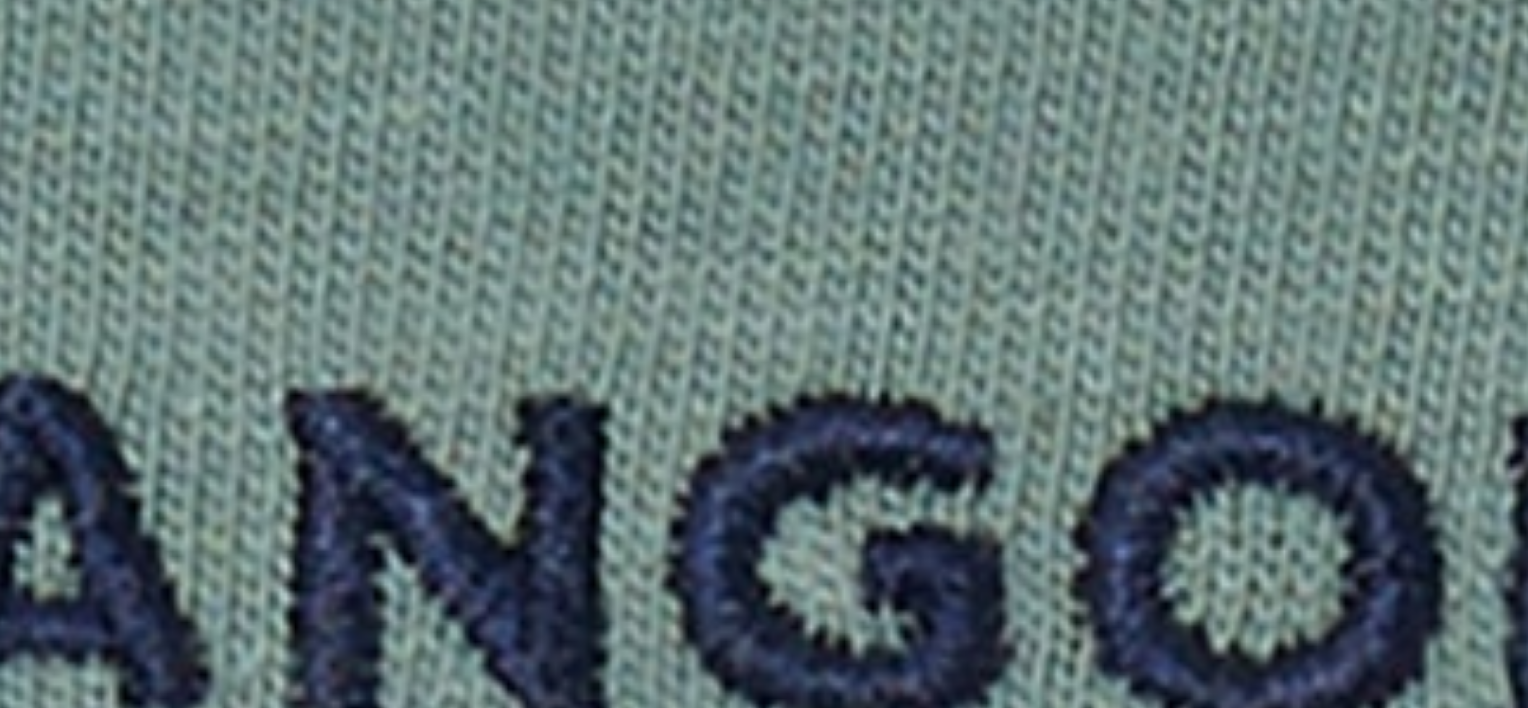 click at bounding box center [647, 621] 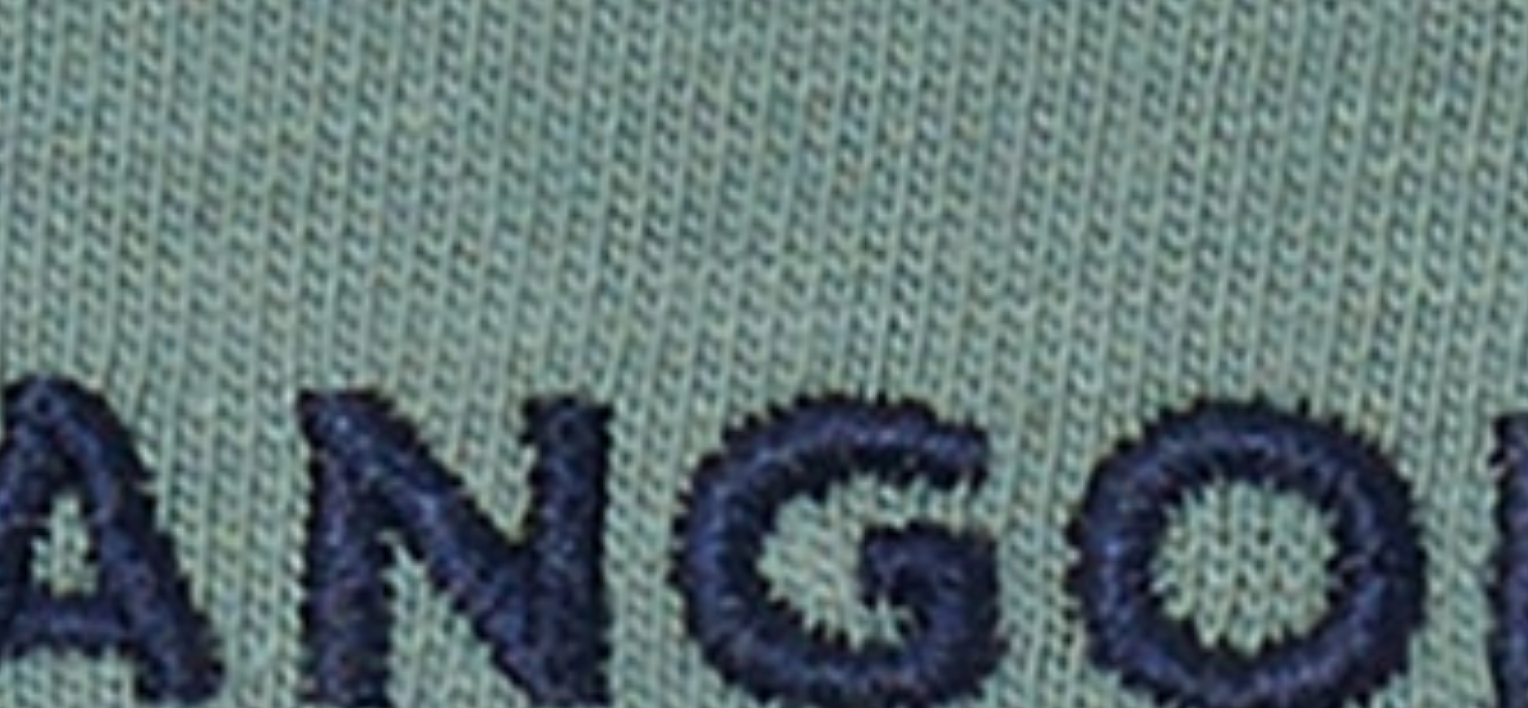 click at bounding box center [650, 614] 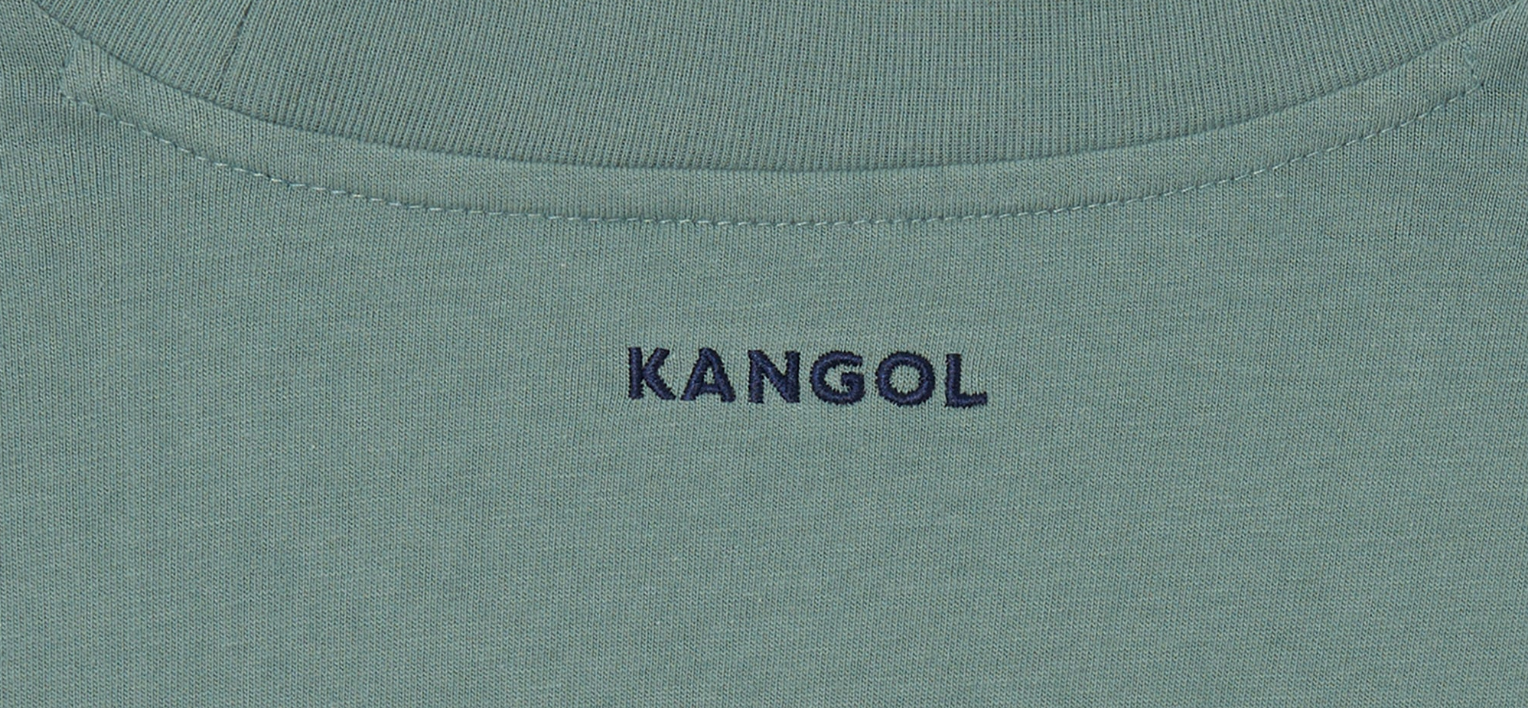 scroll, scrollTop: 219, scrollLeft: 0, axis: vertical 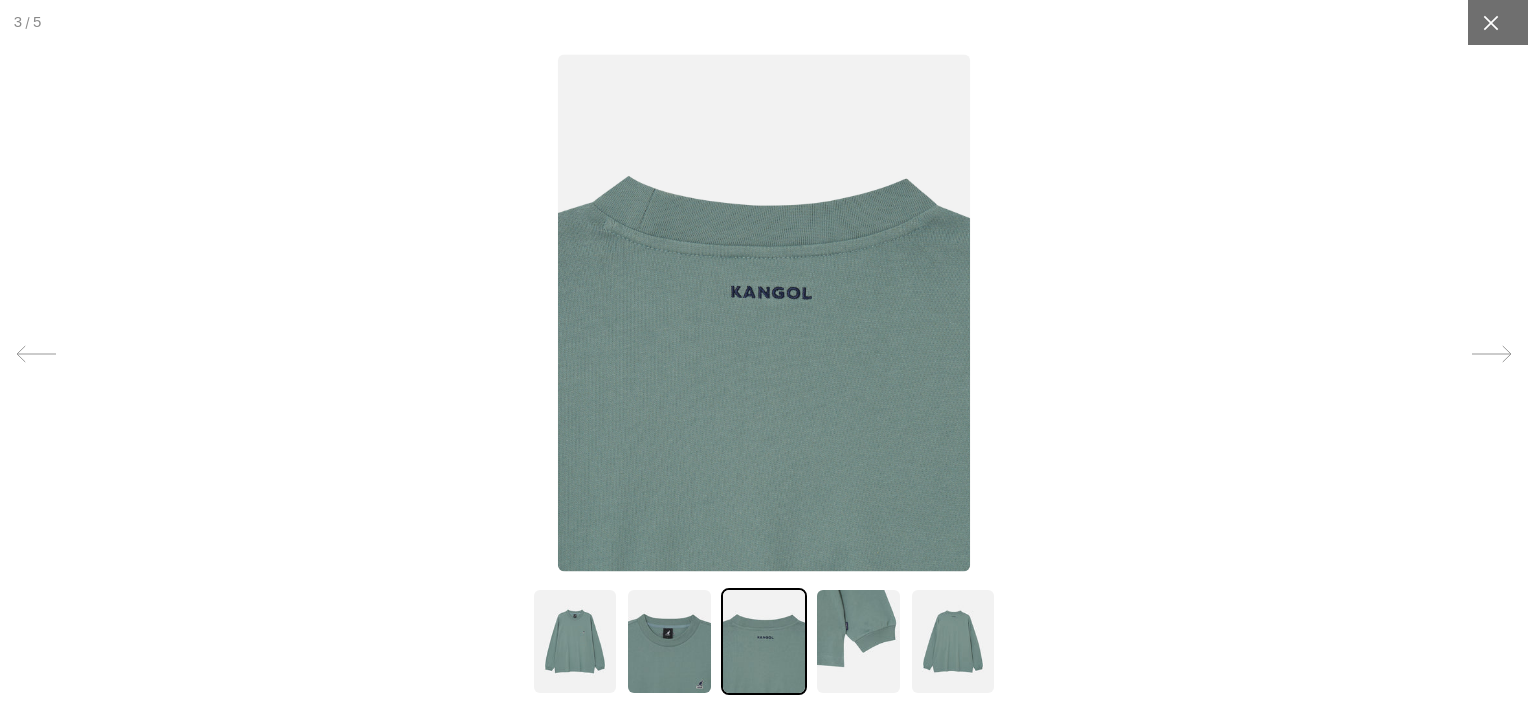 click at bounding box center (1490, 22) 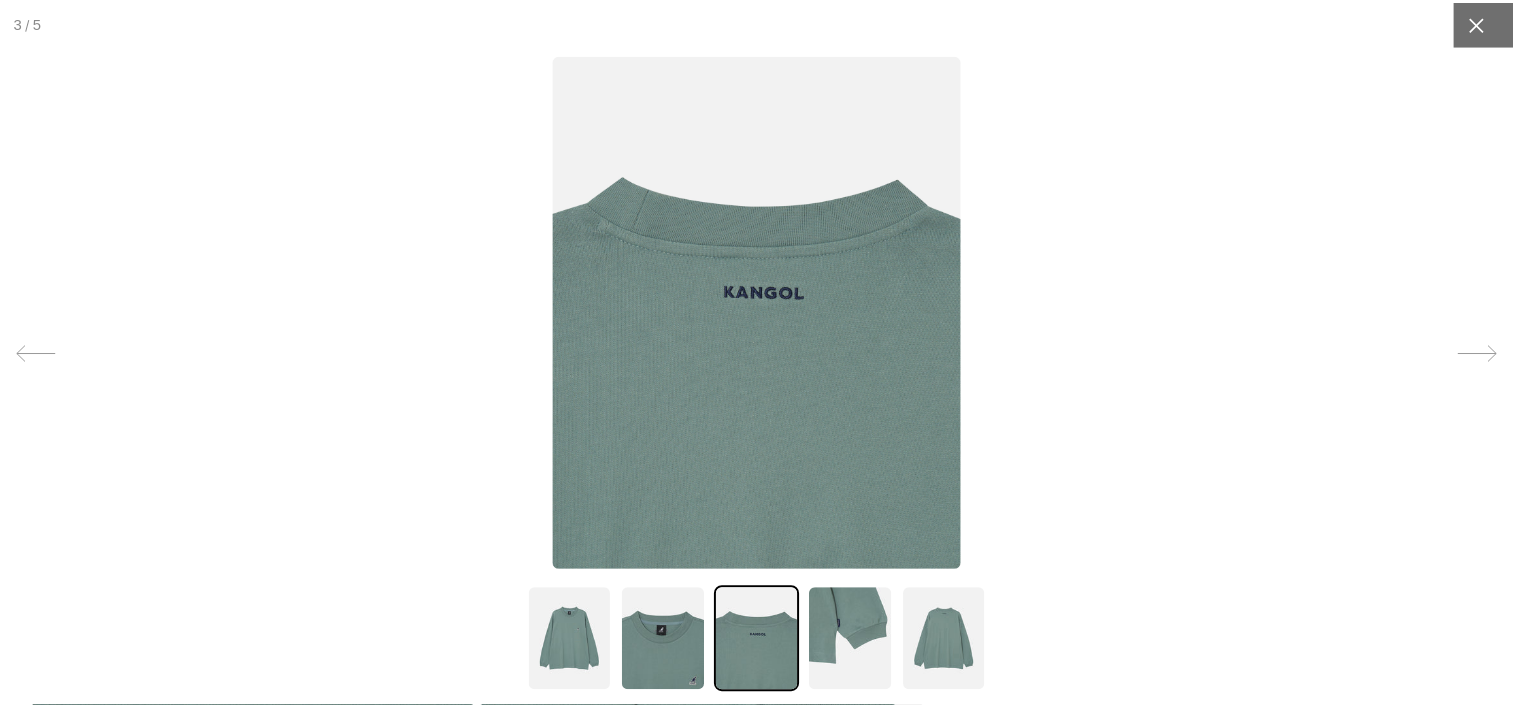 scroll, scrollTop: 0, scrollLeft: 0, axis: both 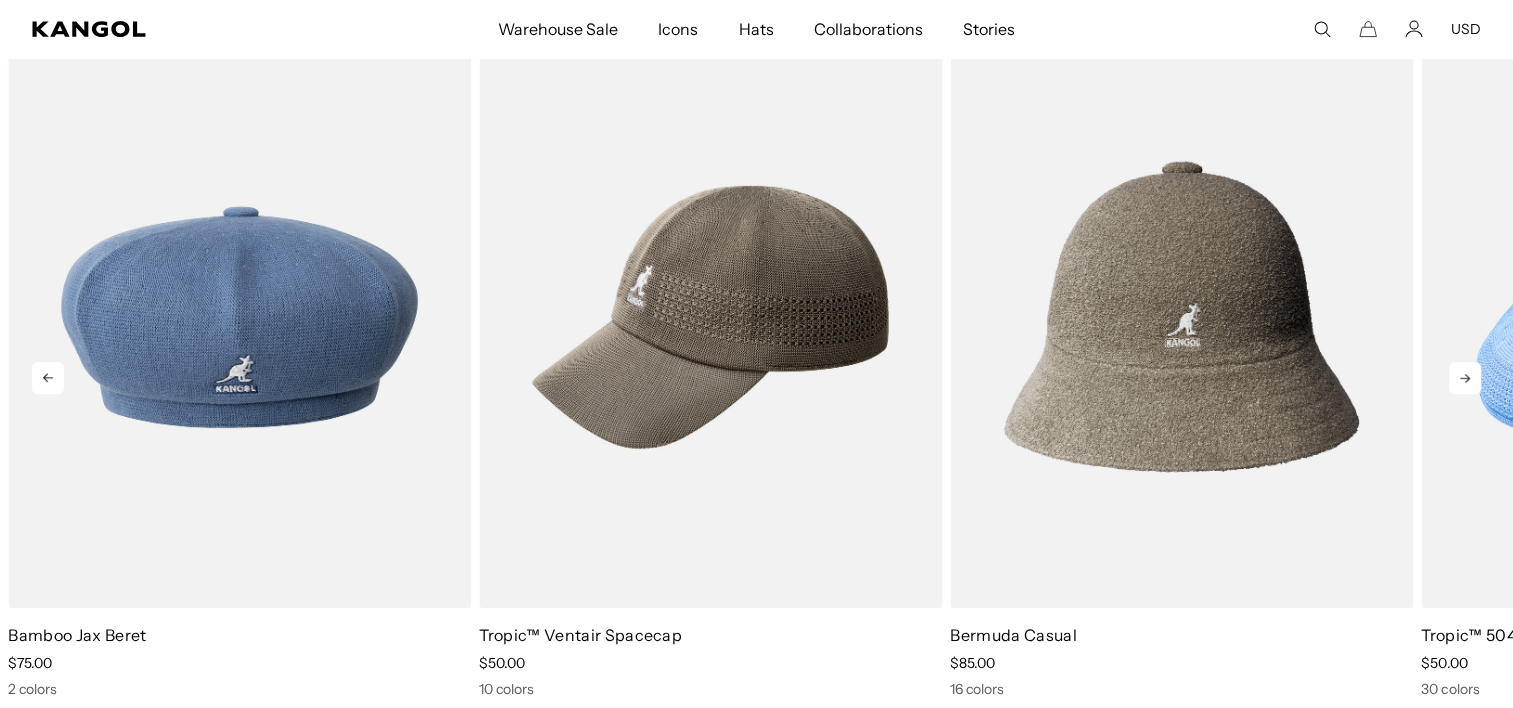 click 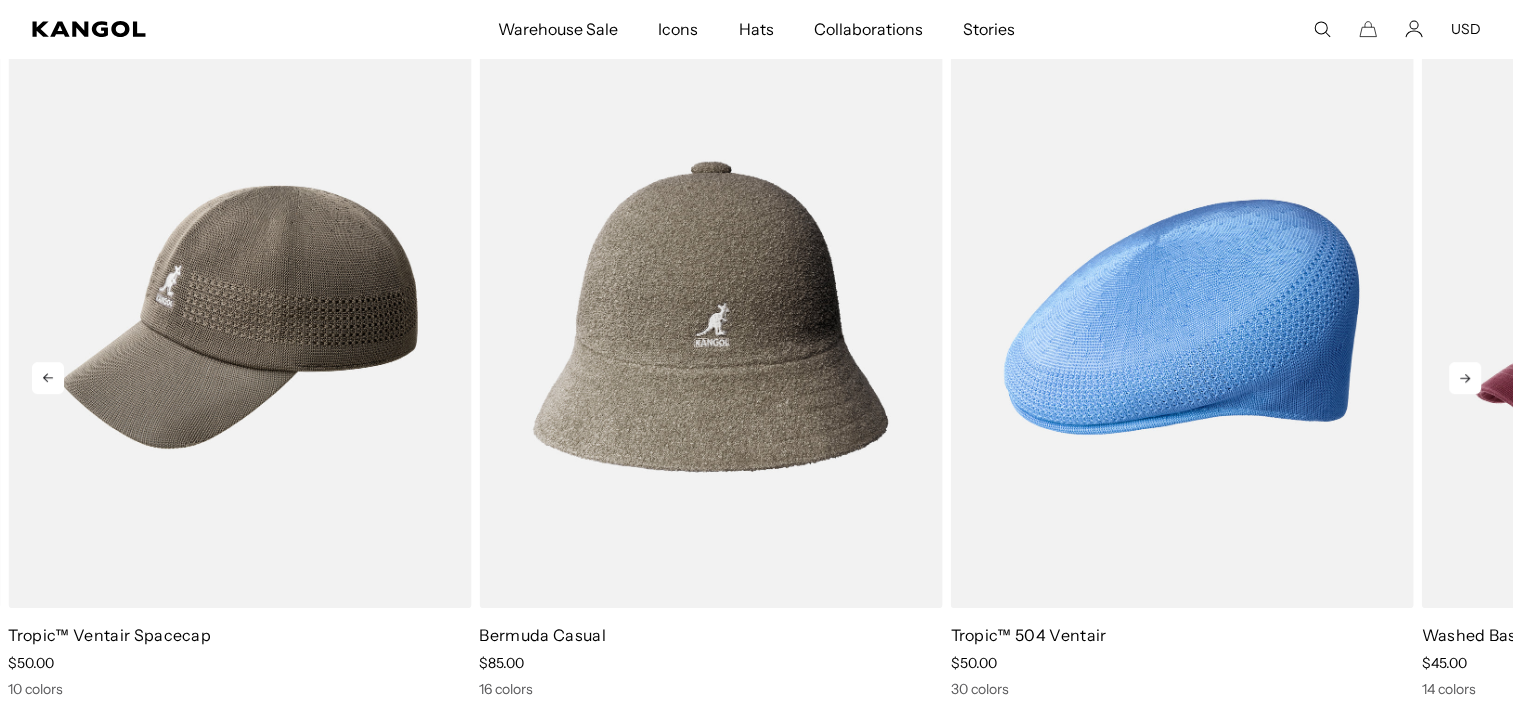 click 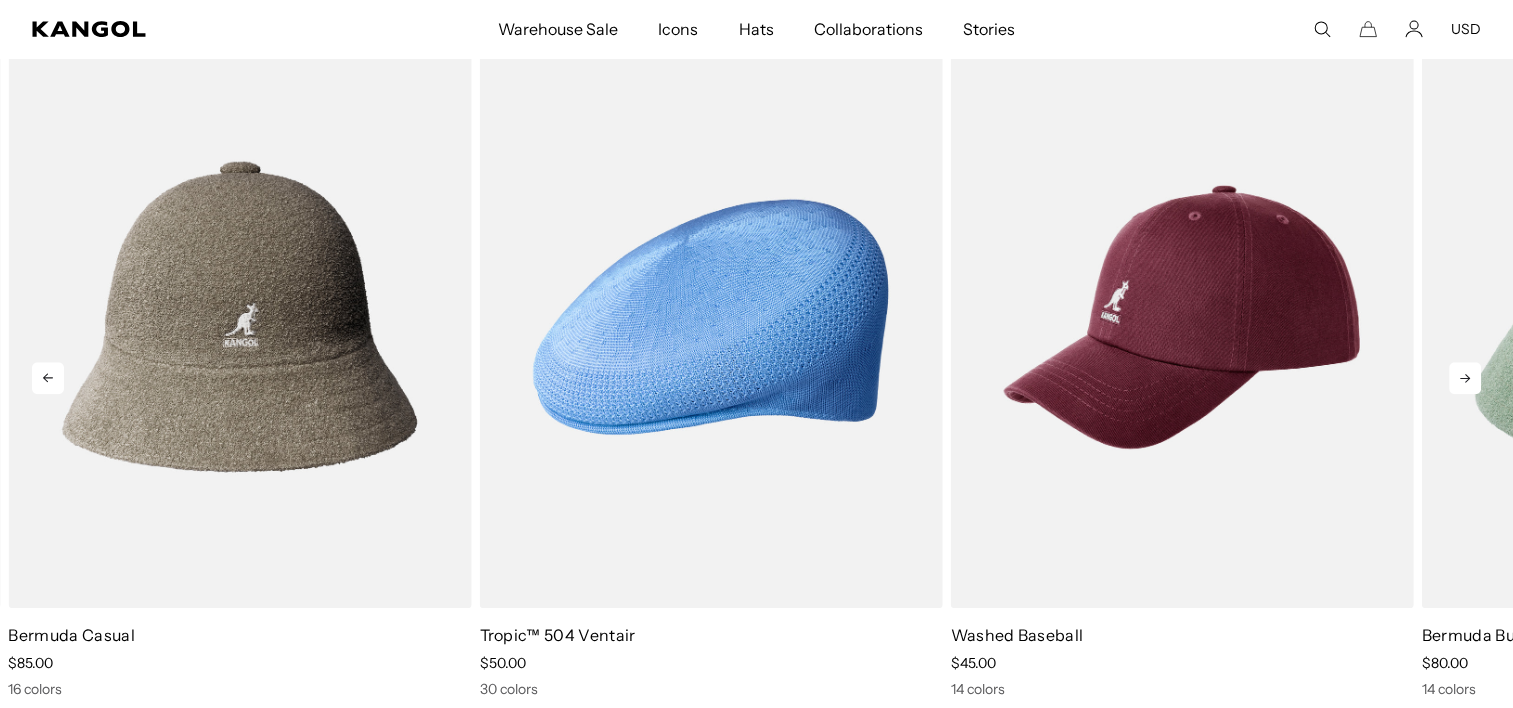 click 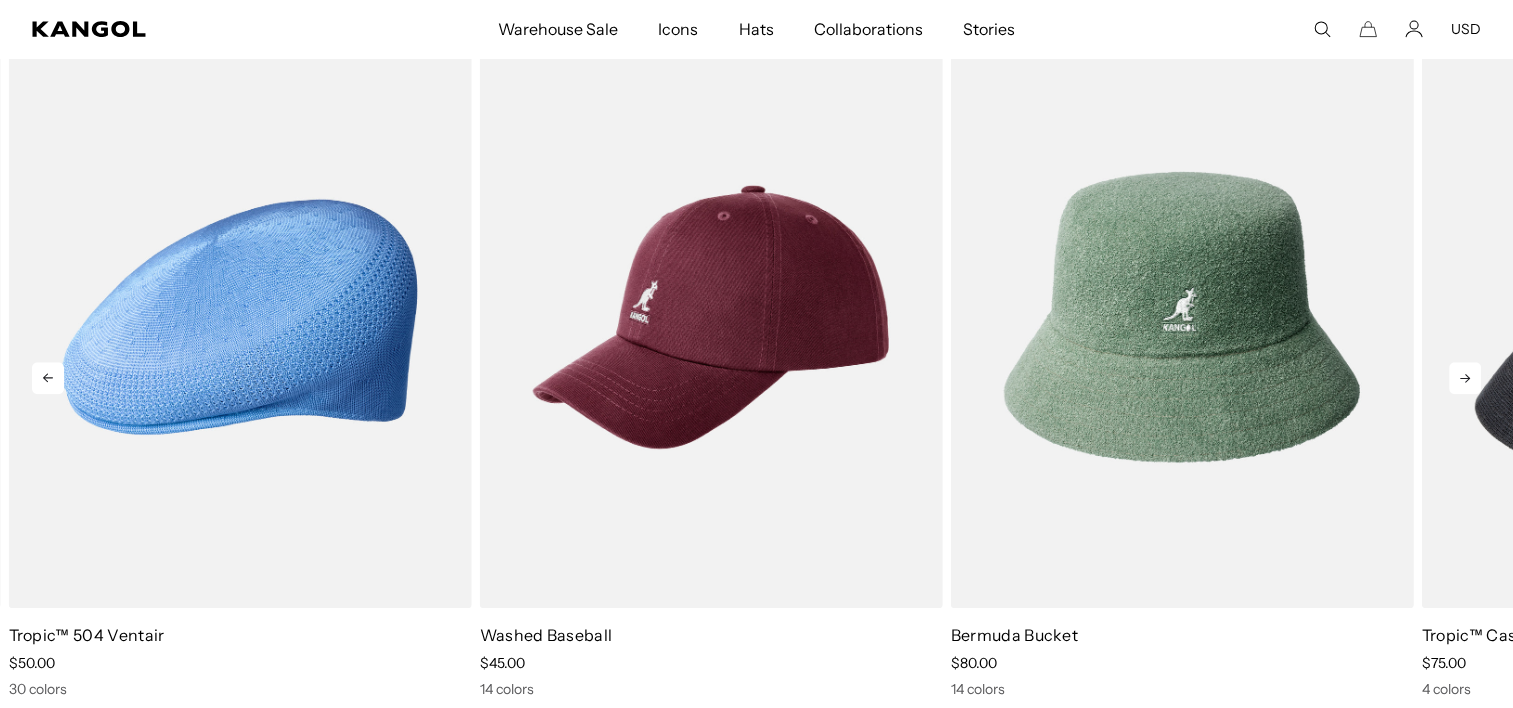 scroll, scrollTop: 0, scrollLeft: 412, axis: horizontal 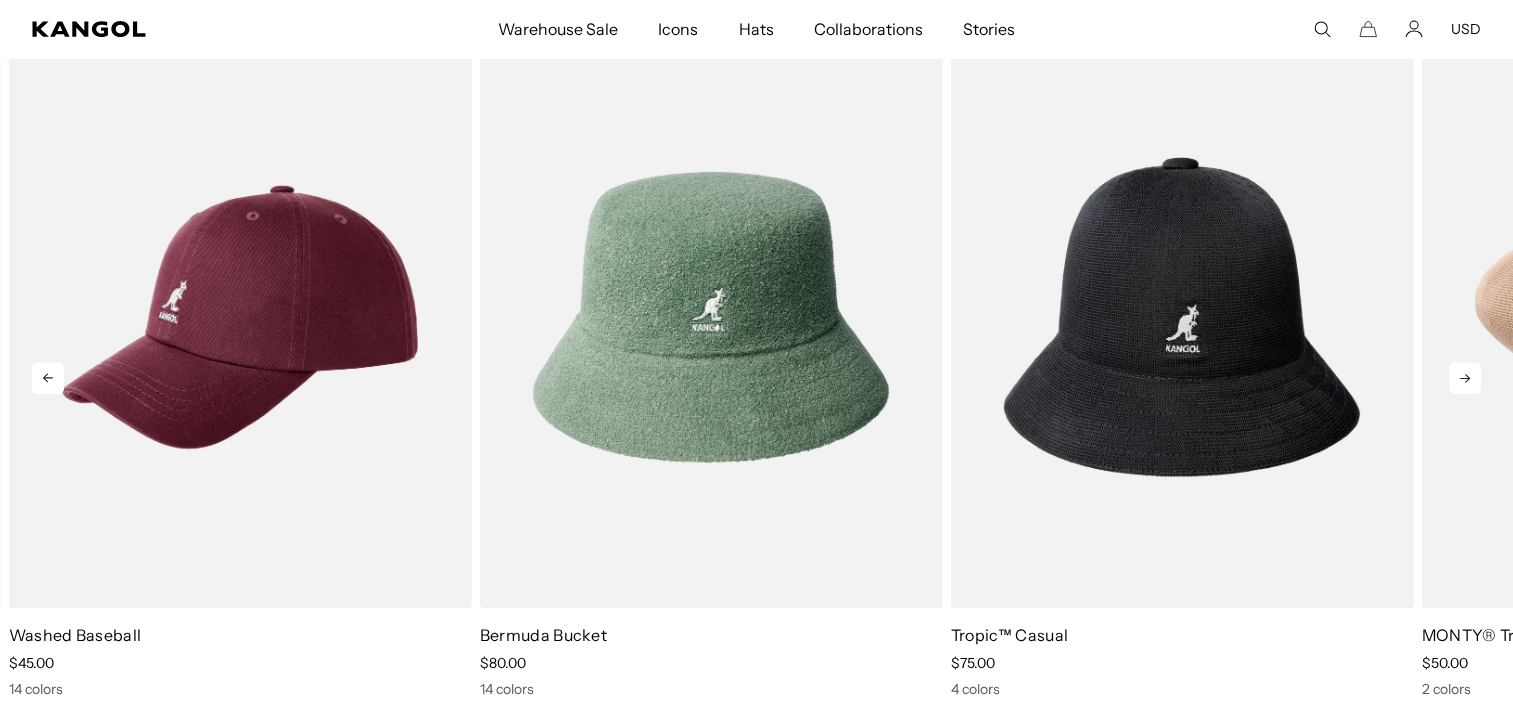click 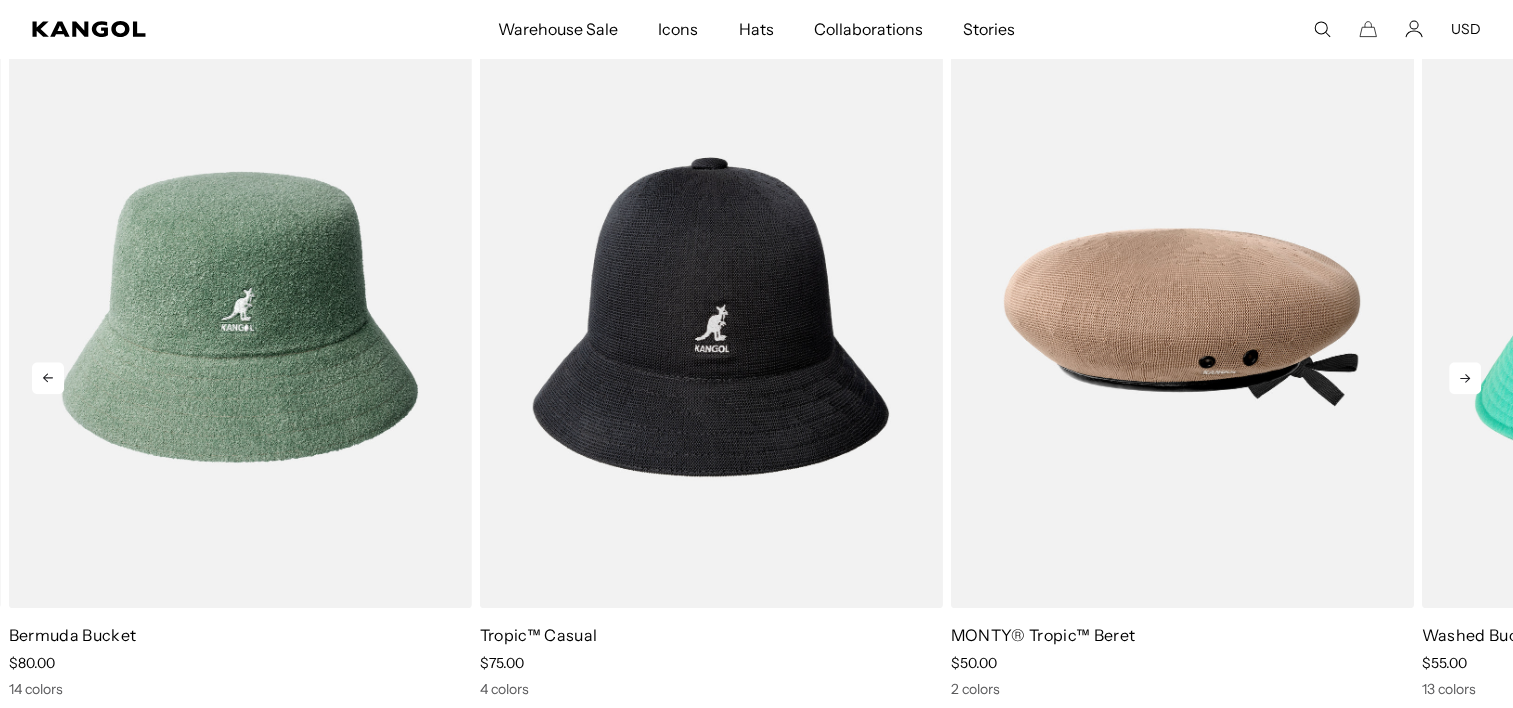 click 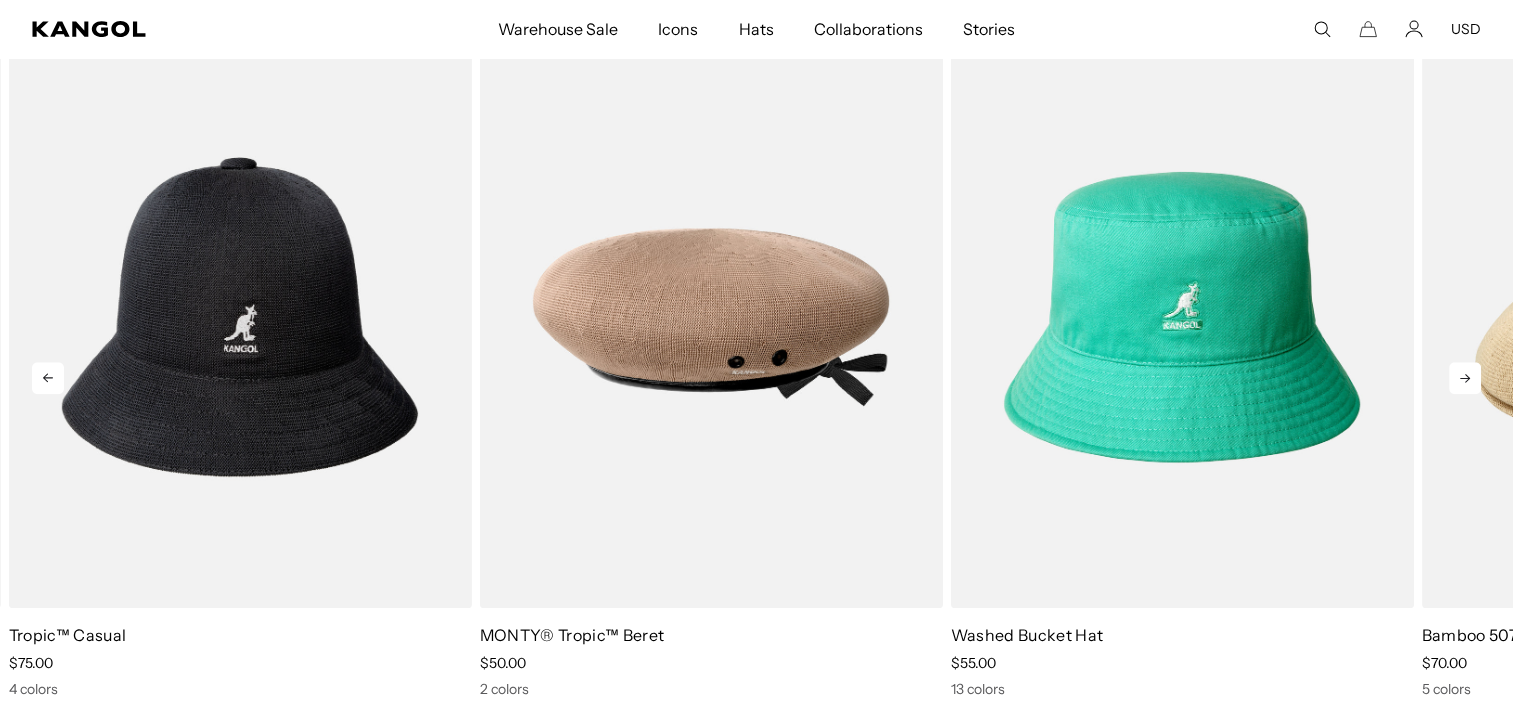 click 